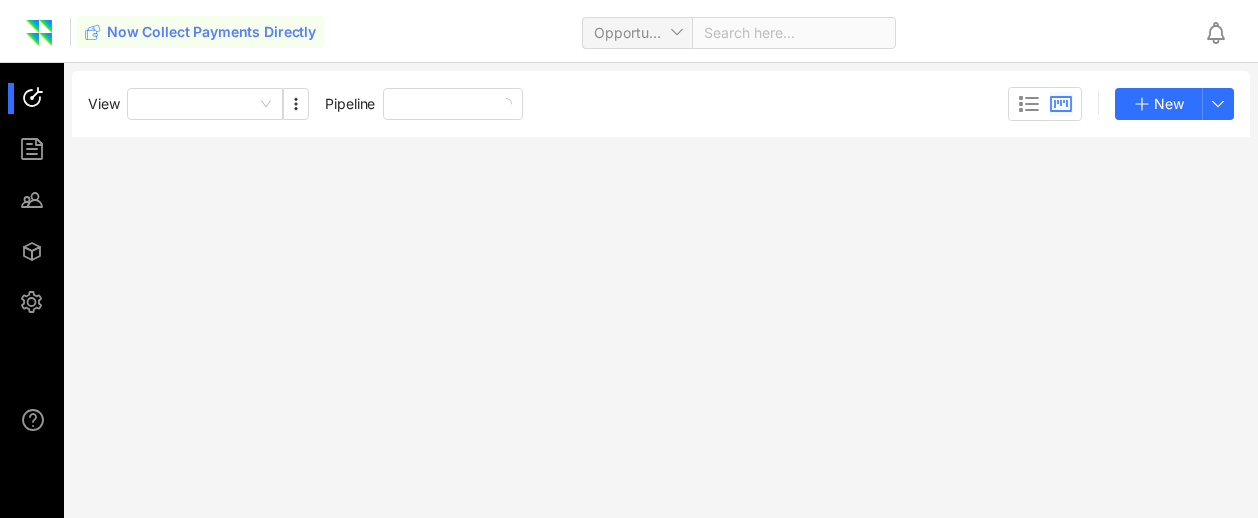 scroll, scrollTop: 0, scrollLeft: 0, axis: both 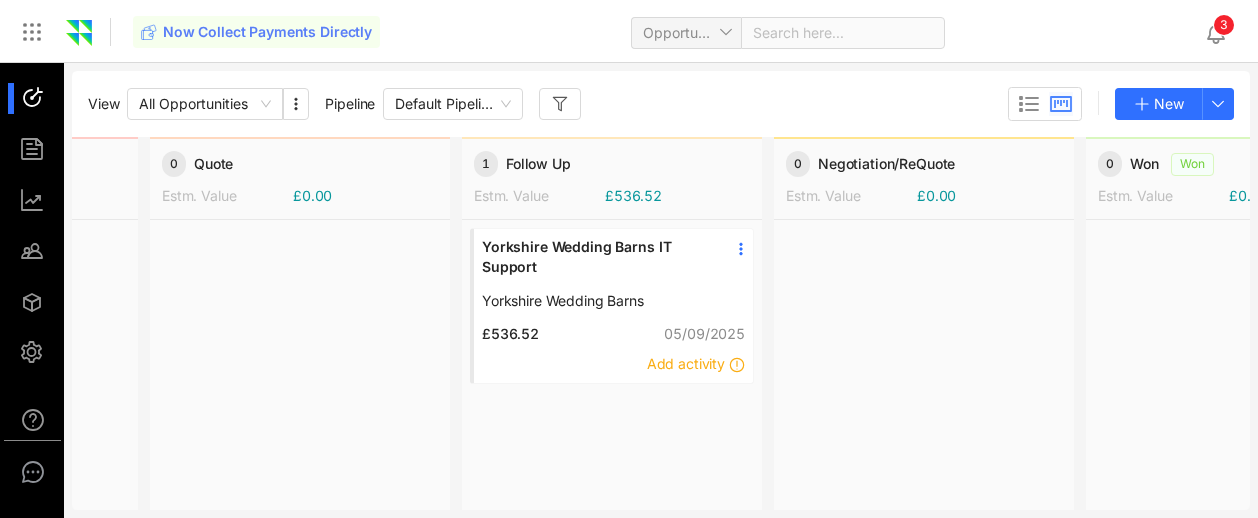click 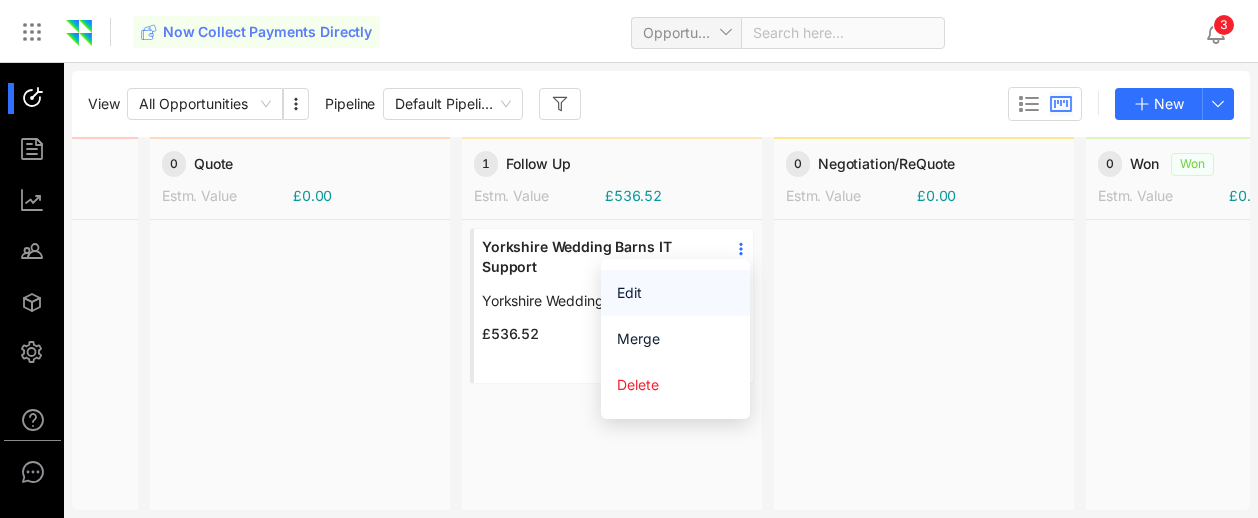 click on "Edit" at bounding box center [675, 293] 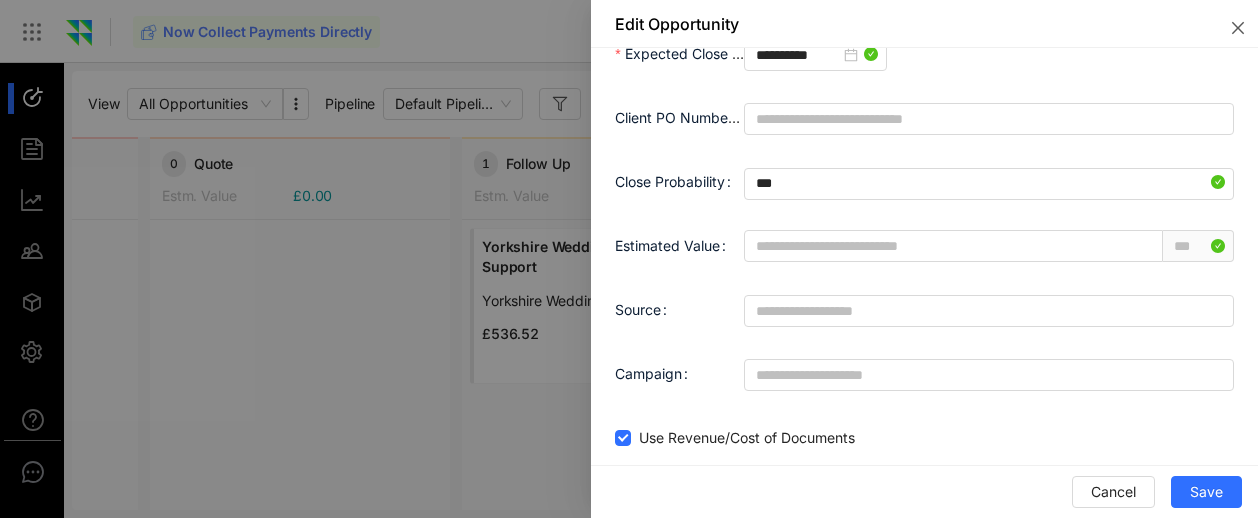 scroll, scrollTop: 611, scrollLeft: 0, axis: vertical 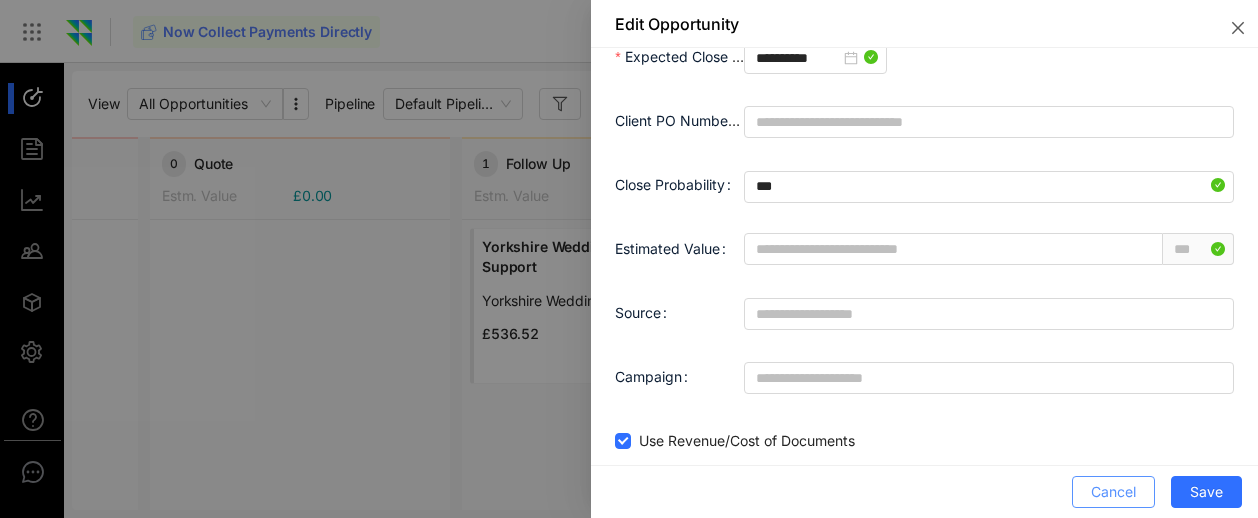 click on "Cancel Save" at bounding box center (924, 491) 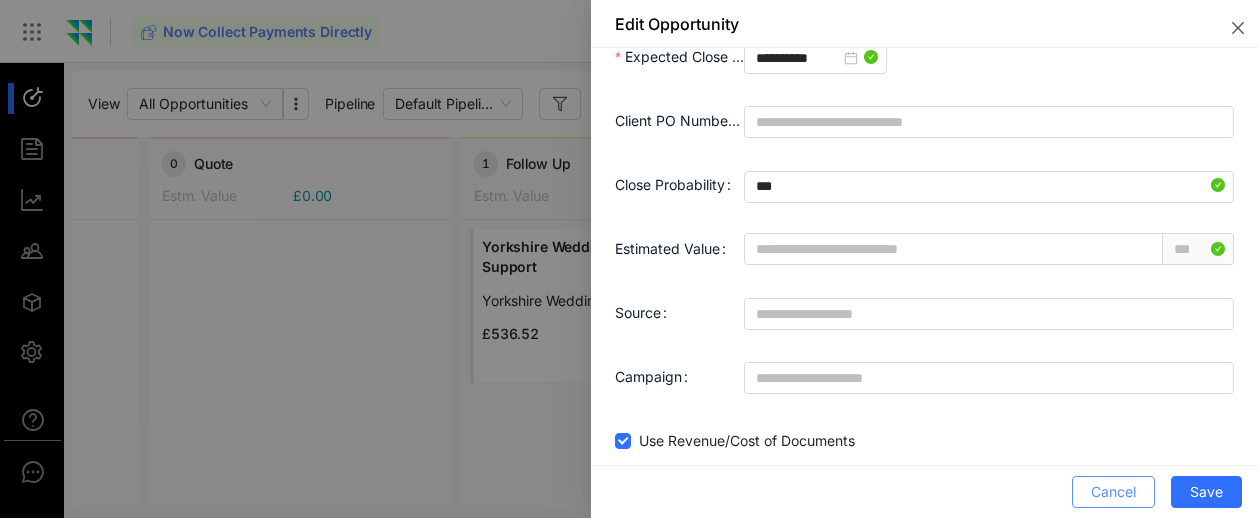 click on "Cancel" at bounding box center [1113, 492] 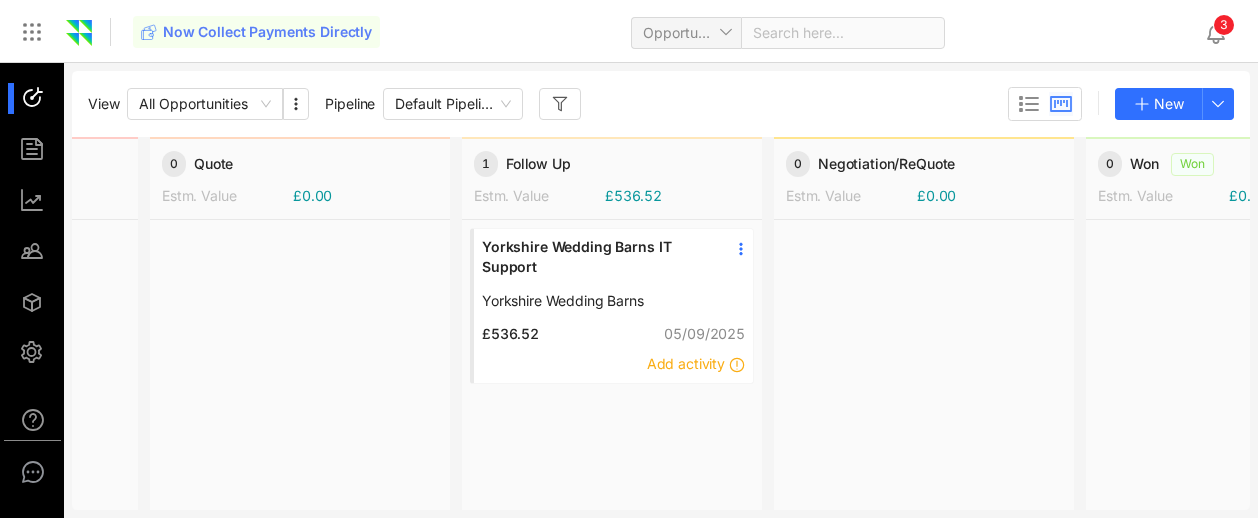 scroll, scrollTop: 0, scrollLeft: 0, axis: both 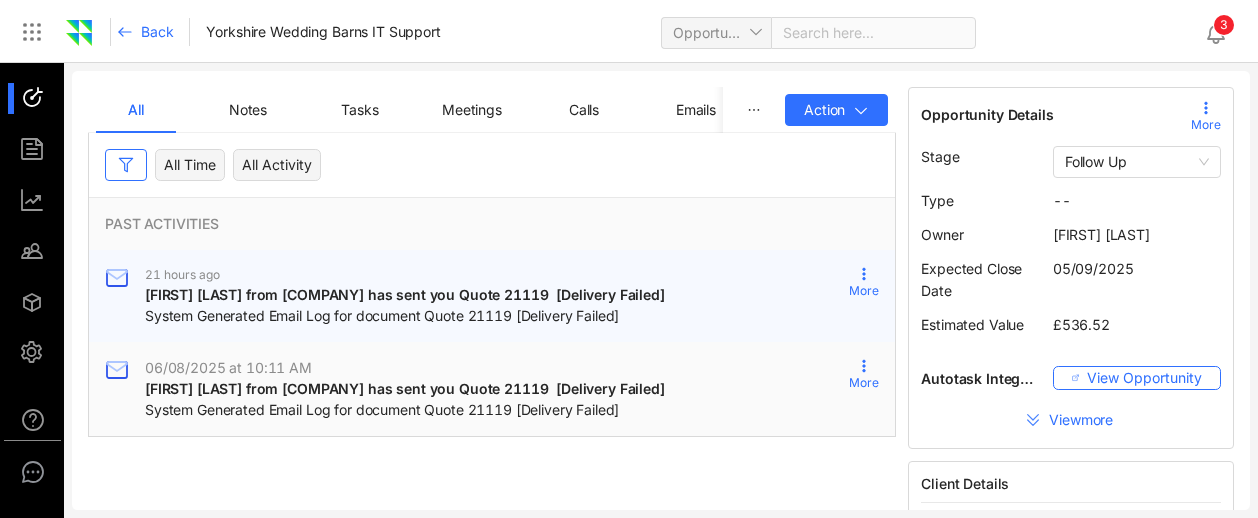 click on "More" at bounding box center [864, 281] 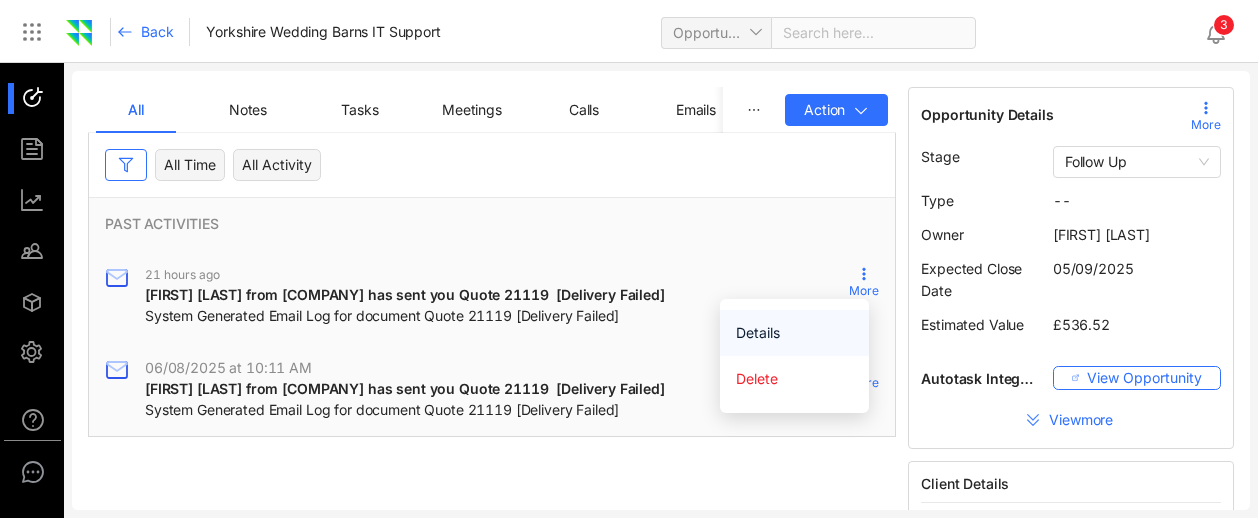 click on "Details" at bounding box center [794, 333] 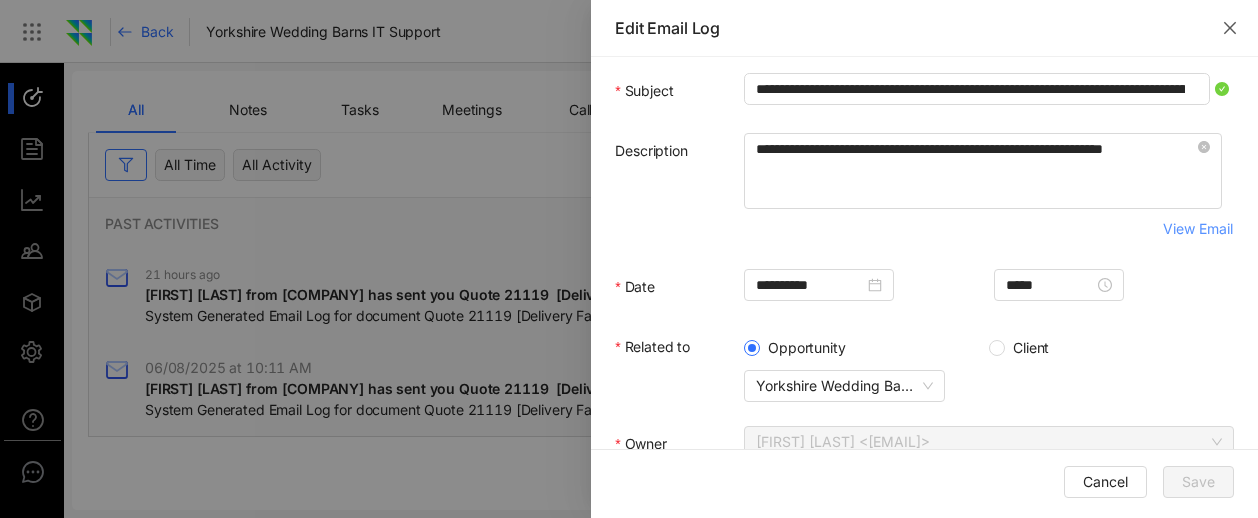 click on "View Email" at bounding box center (1198, 229) 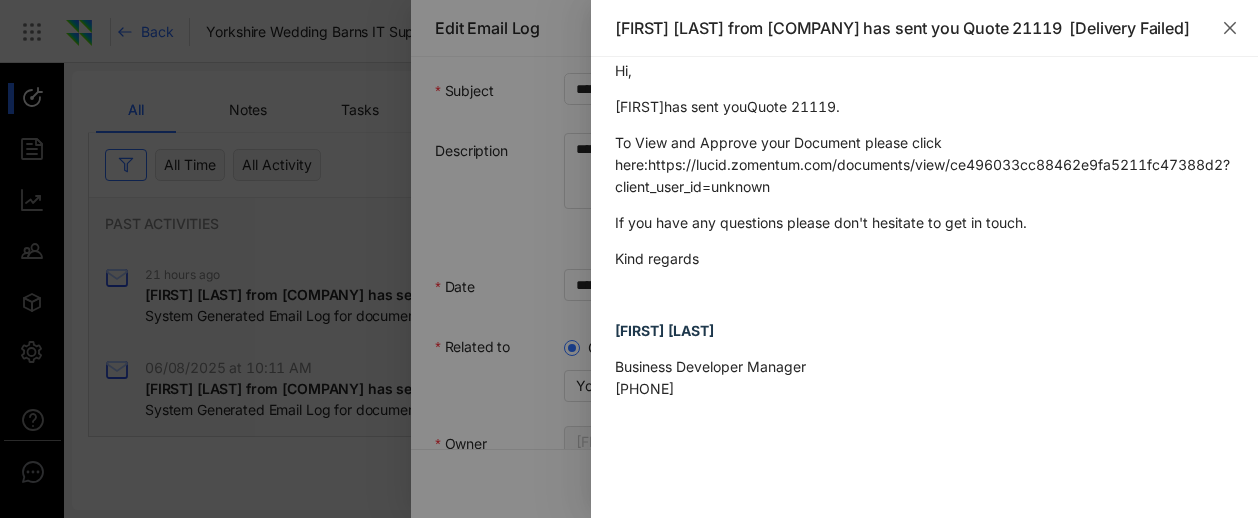 scroll, scrollTop: 0, scrollLeft: 0, axis: both 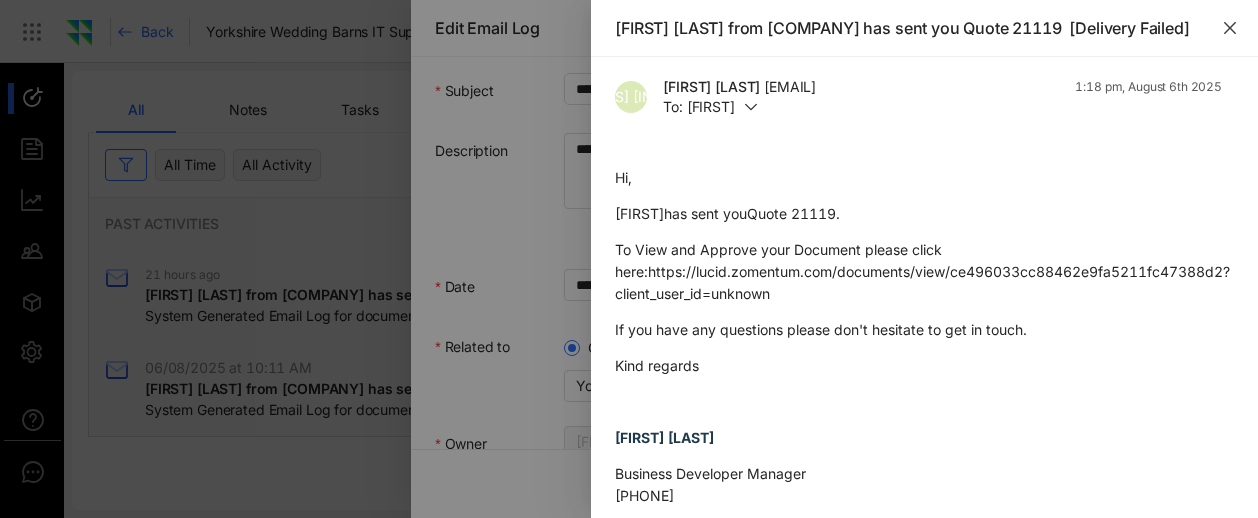 click 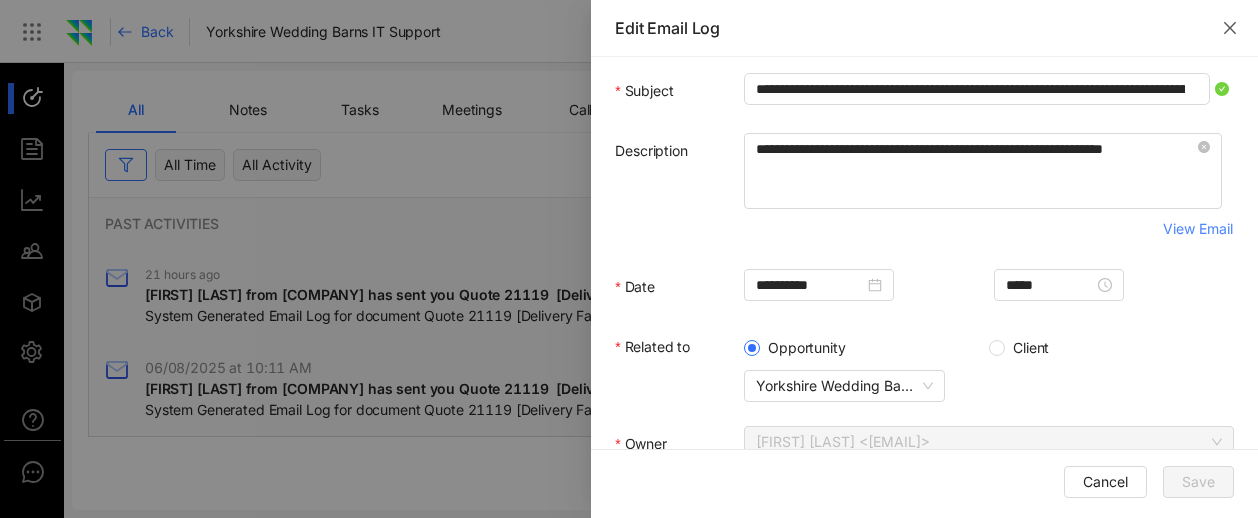 scroll, scrollTop: 37, scrollLeft: 0, axis: vertical 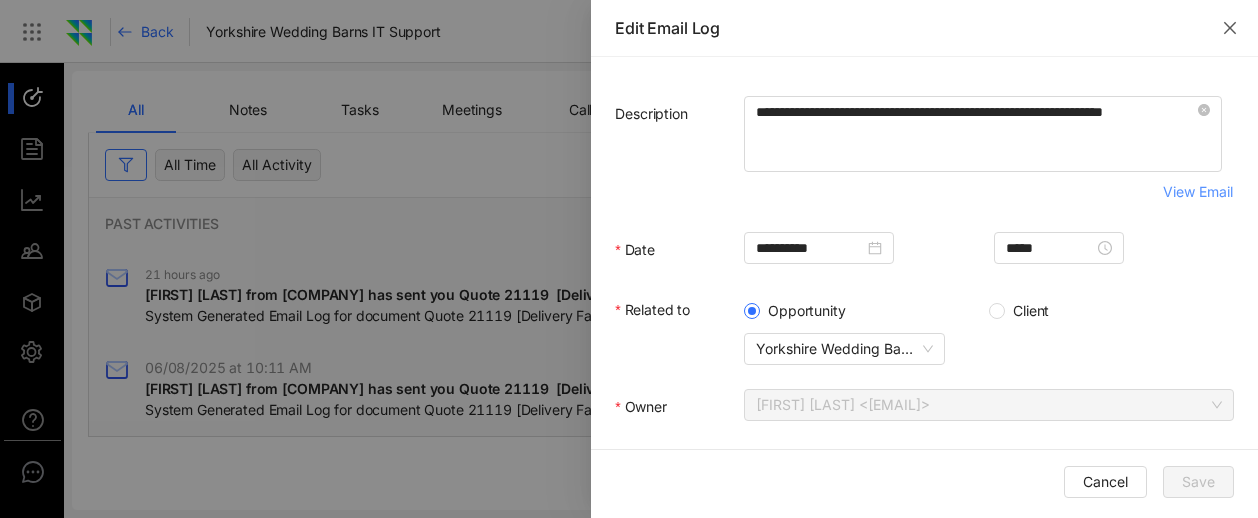 click on "View Email" at bounding box center (1198, 192) 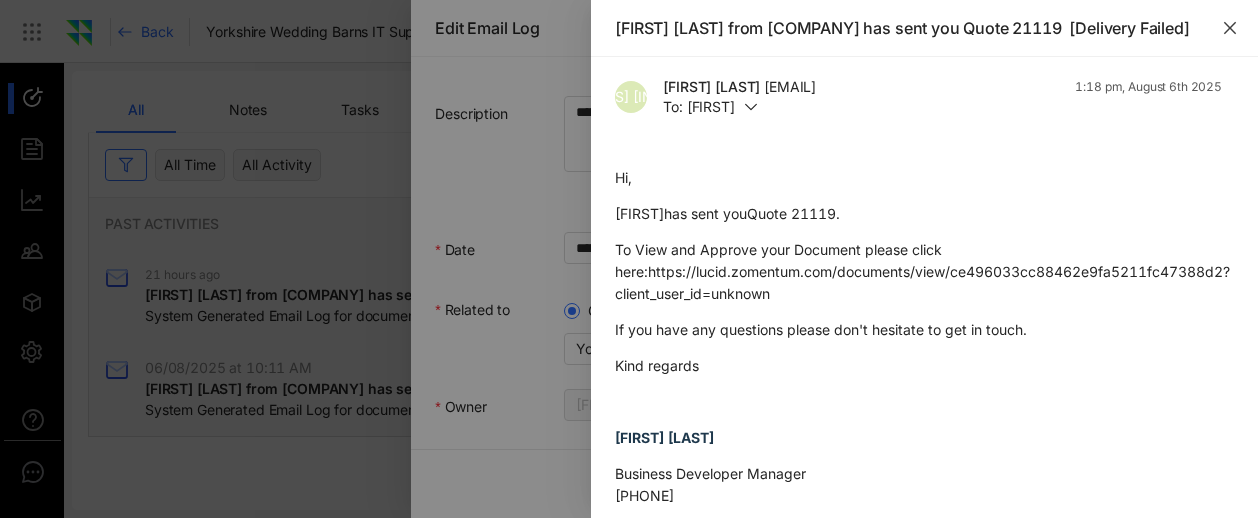 click at bounding box center (1230, 28) 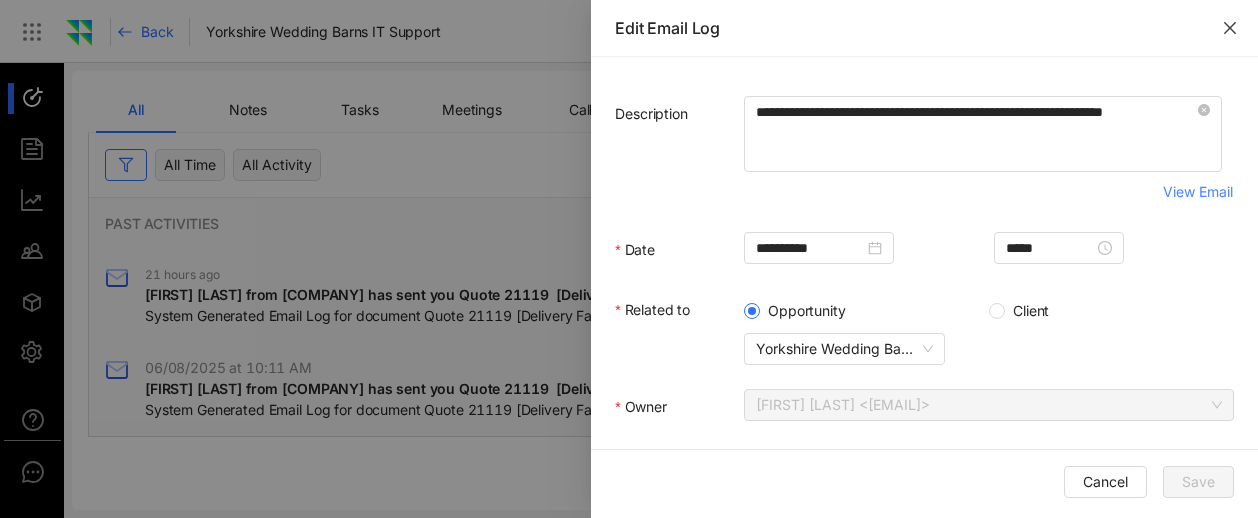 drag, startPoint x: 1226, startPoint y: 22, endPoint x: 1191, endPoint y: 36, distance: 37.696156 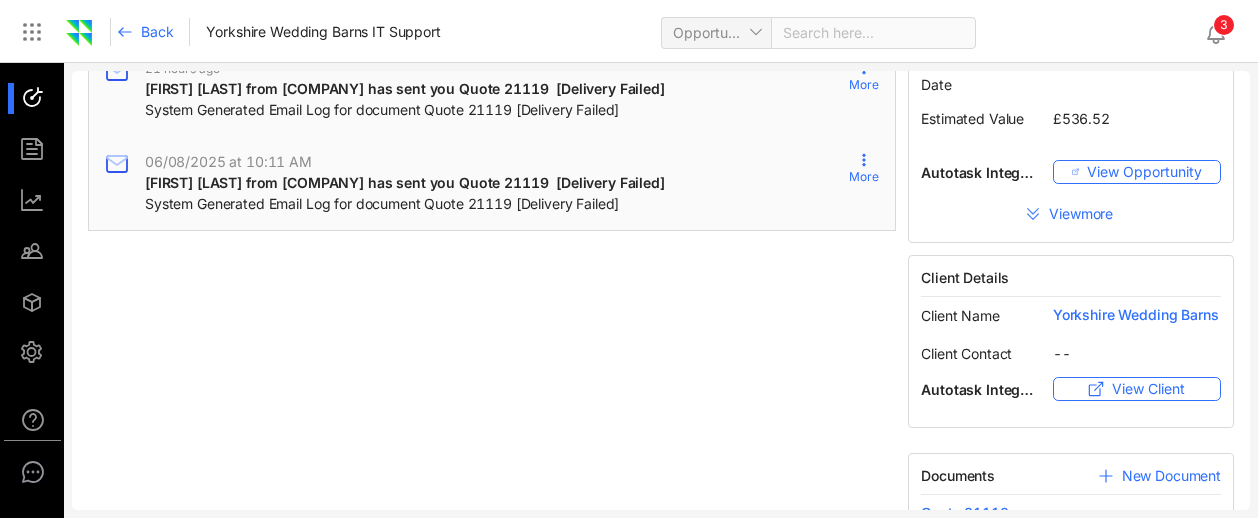 scroll, scrollTop: 310, scrollLeft: 0, axis: vertical 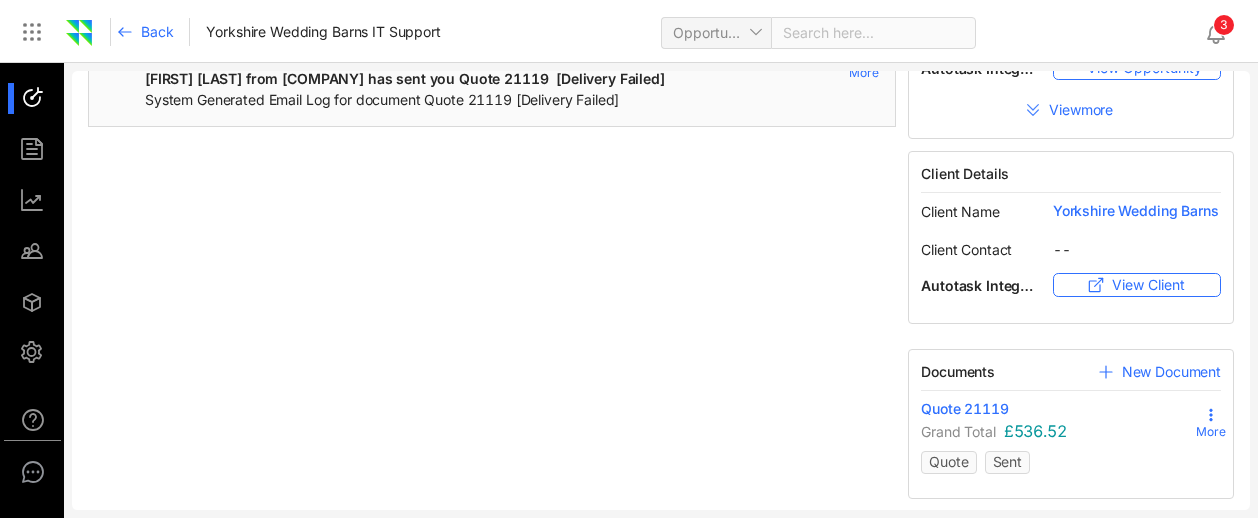 click 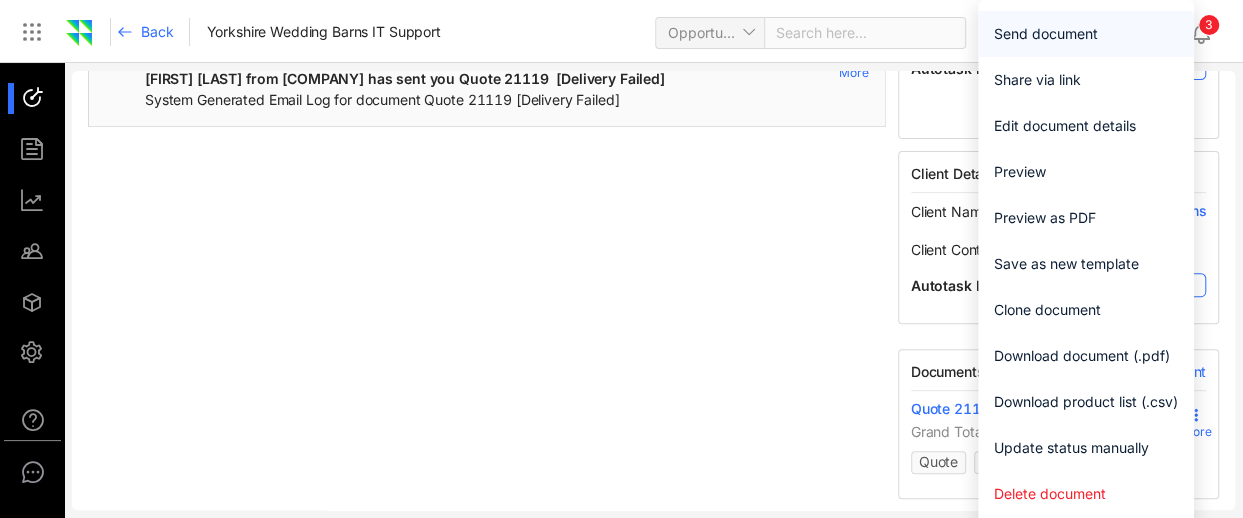 click on "Send document" at bounding box center (1086, 34) 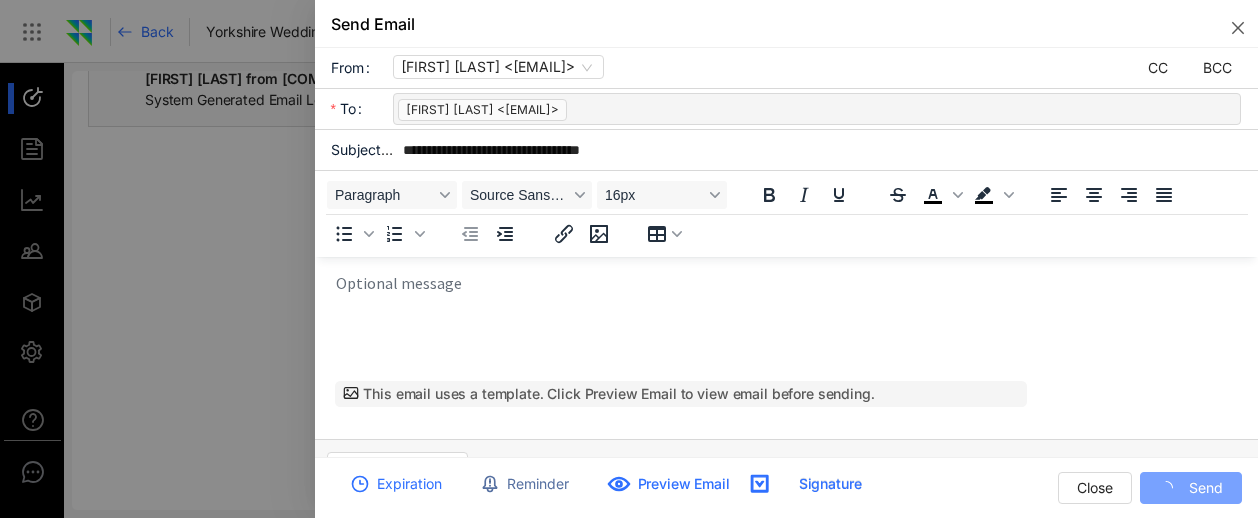 scroll, scrollTop: 0, scrollLeft: 0, axis: both 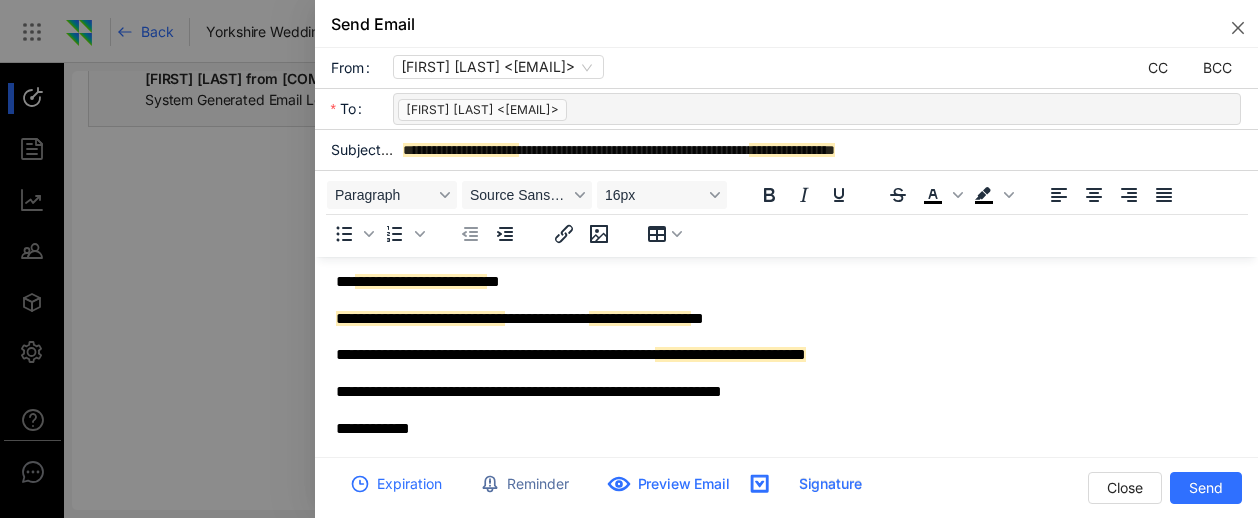 drag, startPoint x: 1556, startPoint y: 456, endPoint x: 1231, endPoint y: 341, distance: 344.74628 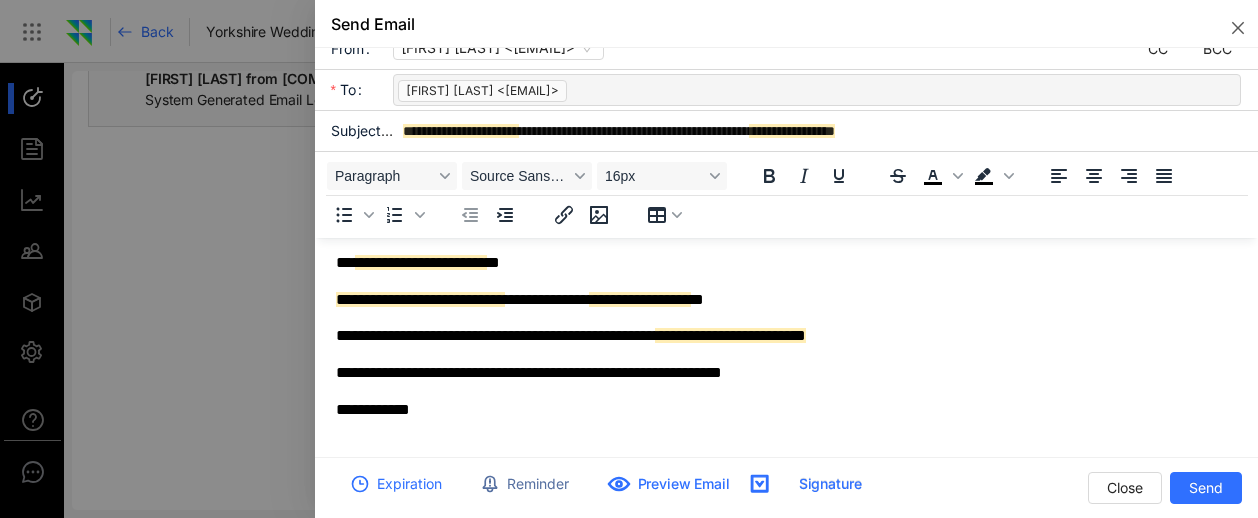 scroll, scrollTop: 0, scrollLeft: 0, axis: both 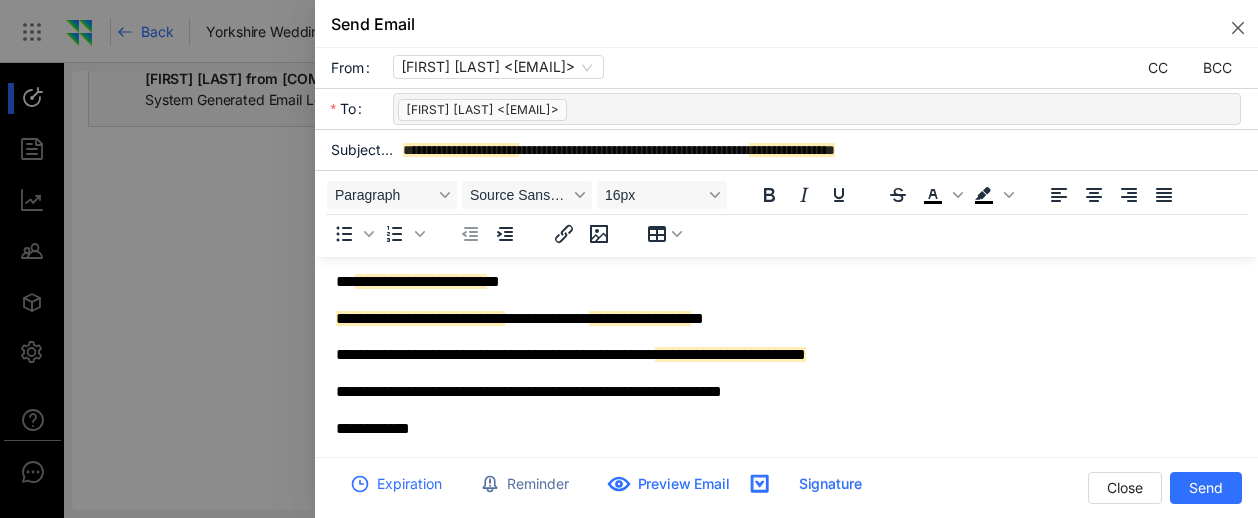 click on "[FIRST] [LAST] <[EMAIL]>  + 0 ..." at bounding box center [817, 109] 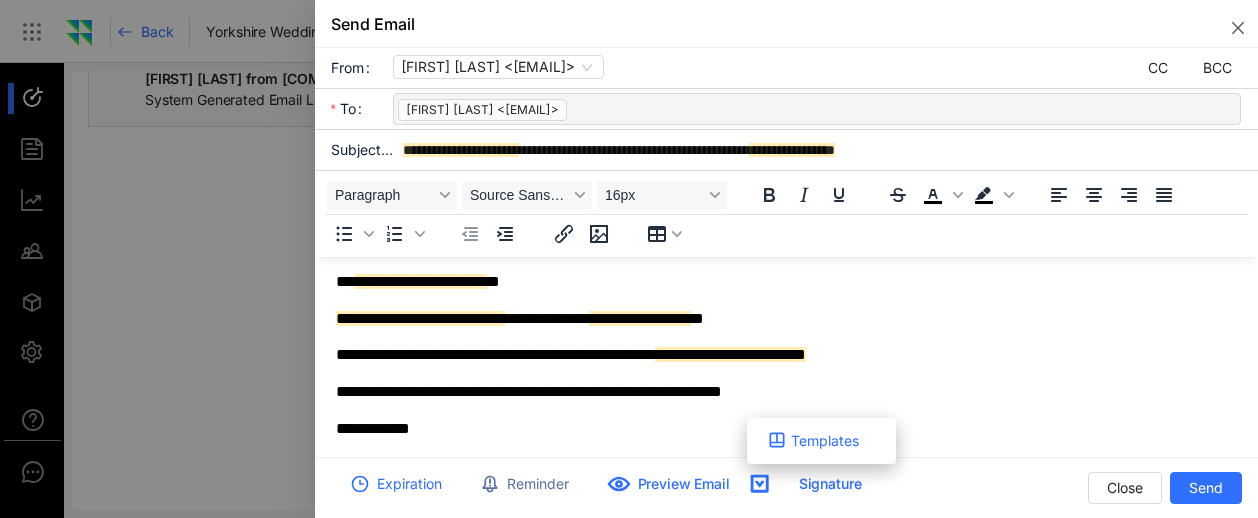 click on "Signature" at bounding box center (830, 484) 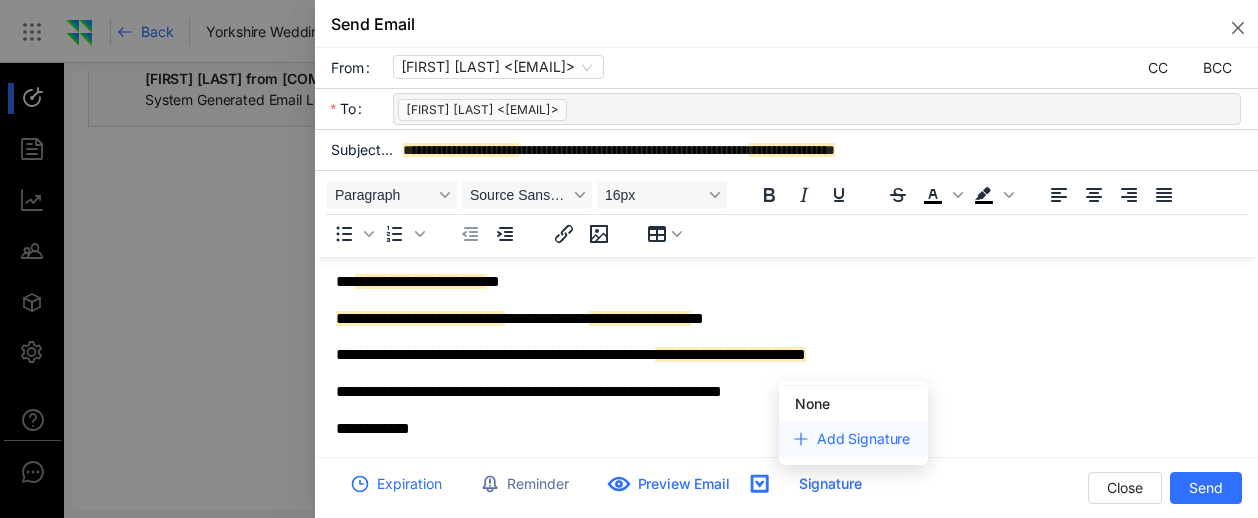 click on "Add Signature" at bounding box center [863, 438] 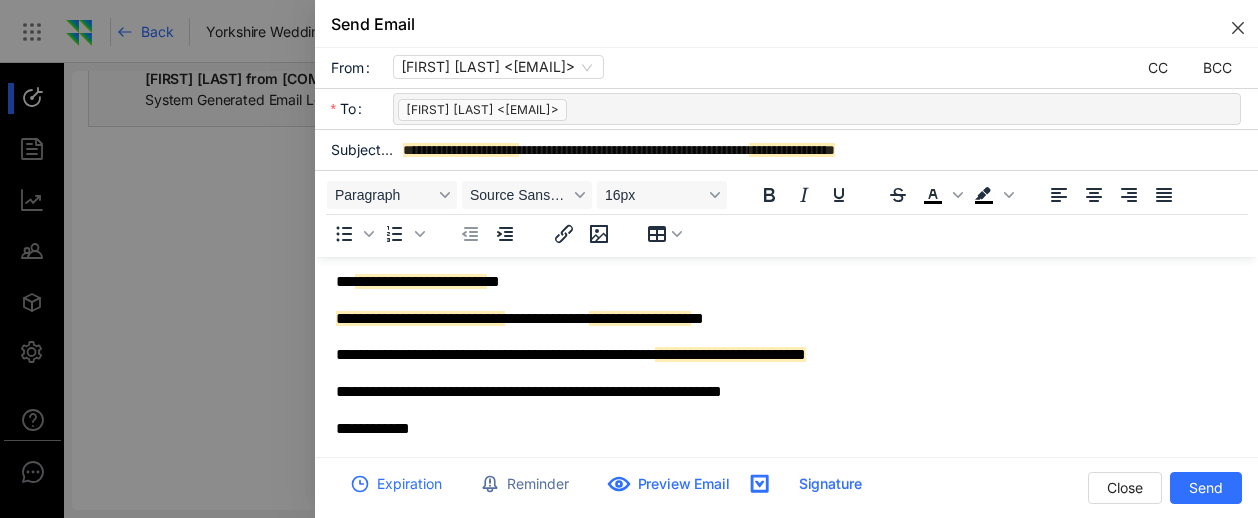 click at bounding box center [1234, 24] 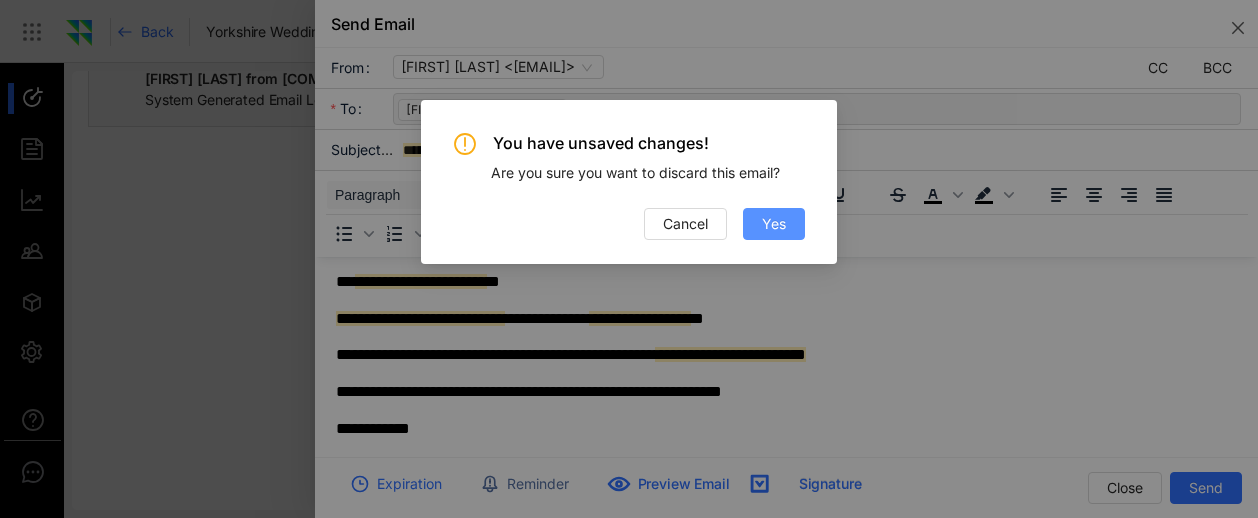click on "Yes" at bounding box center [774, 224] 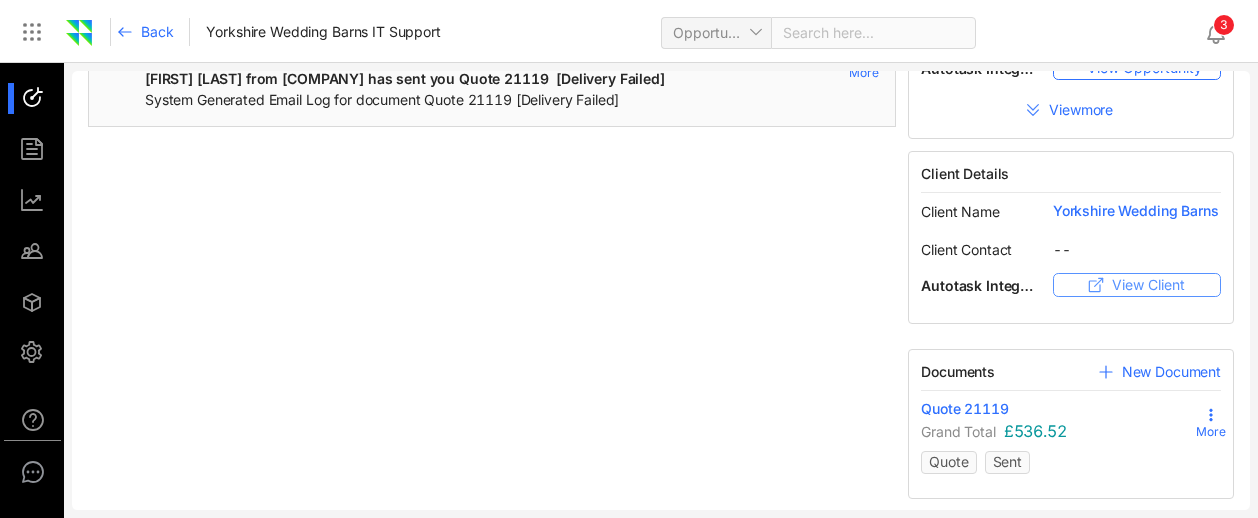 click on "View Client" at bounding box center [1137, 285] 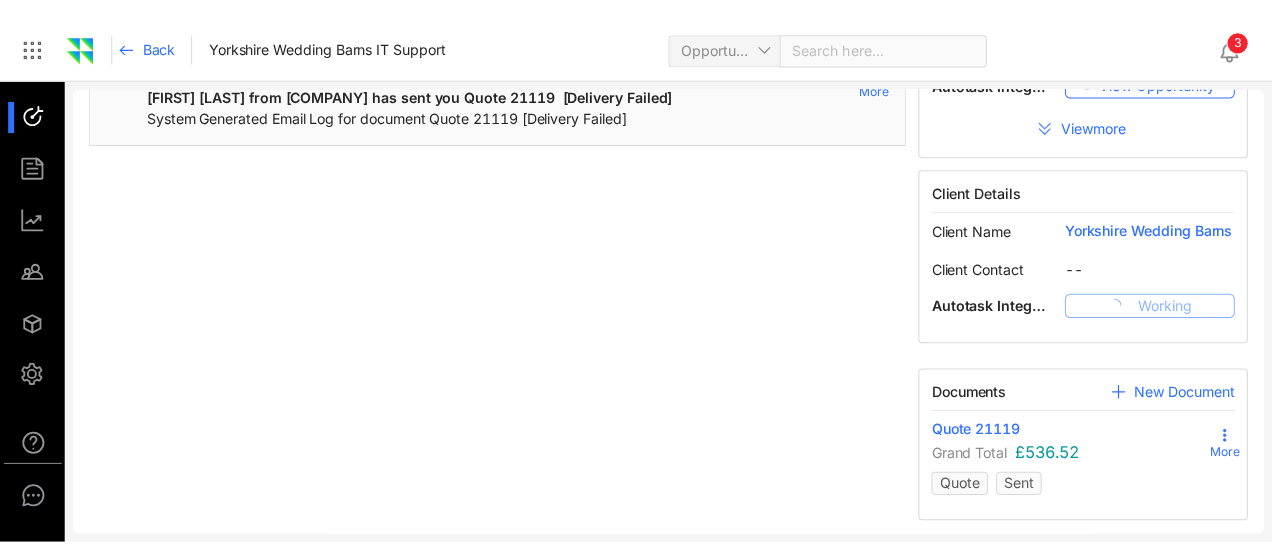 scroll, scrollTop: 308, scrollLeft: 0, axis: vertical 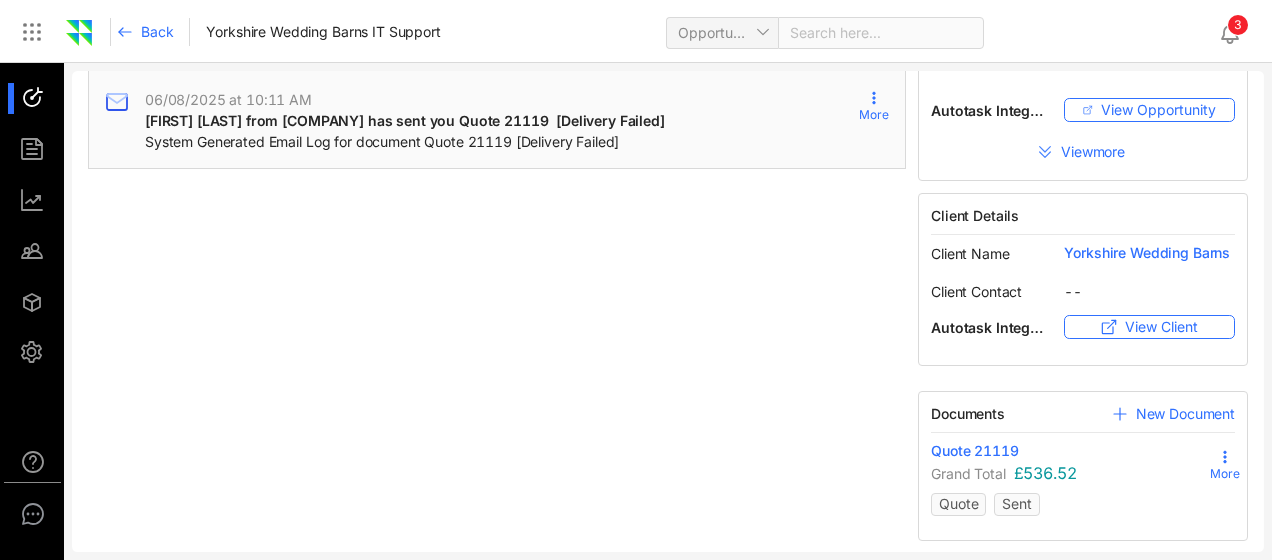 click on "More" at bounding box center (1225, 474) 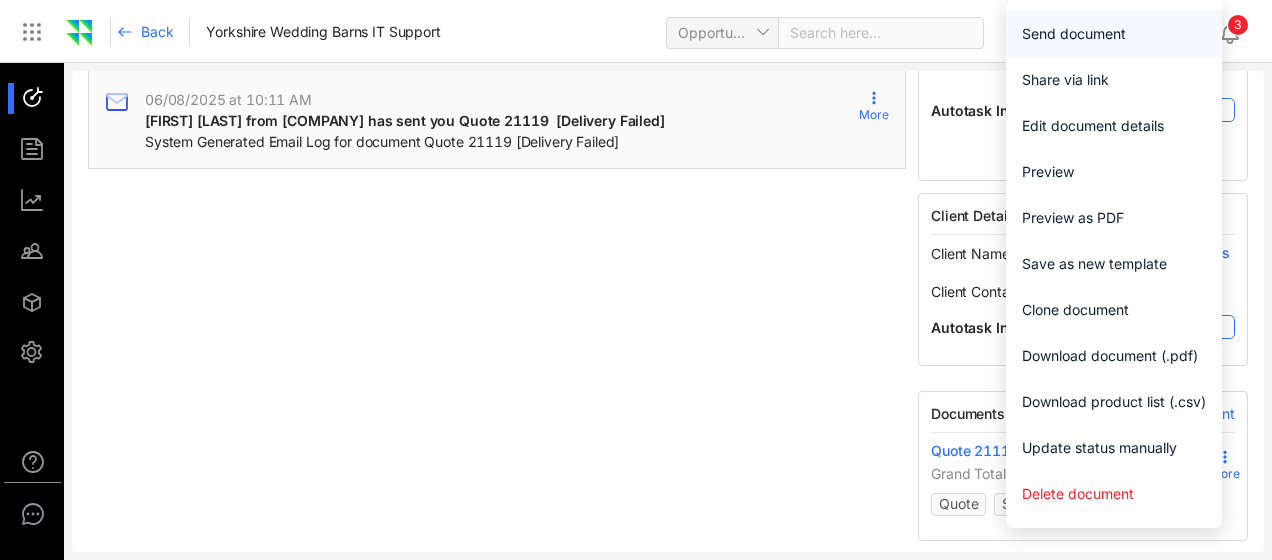 click on "Send document" at bounding box center [1114, 34] 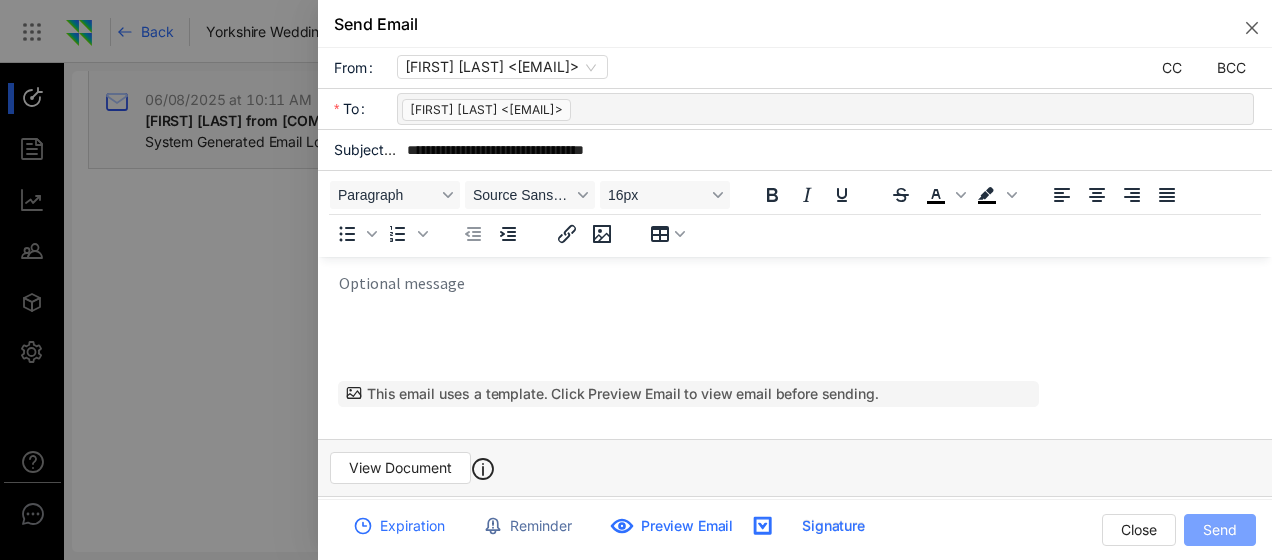 scroll, scrollTop: 0, scrollLeft: 0, axis: both 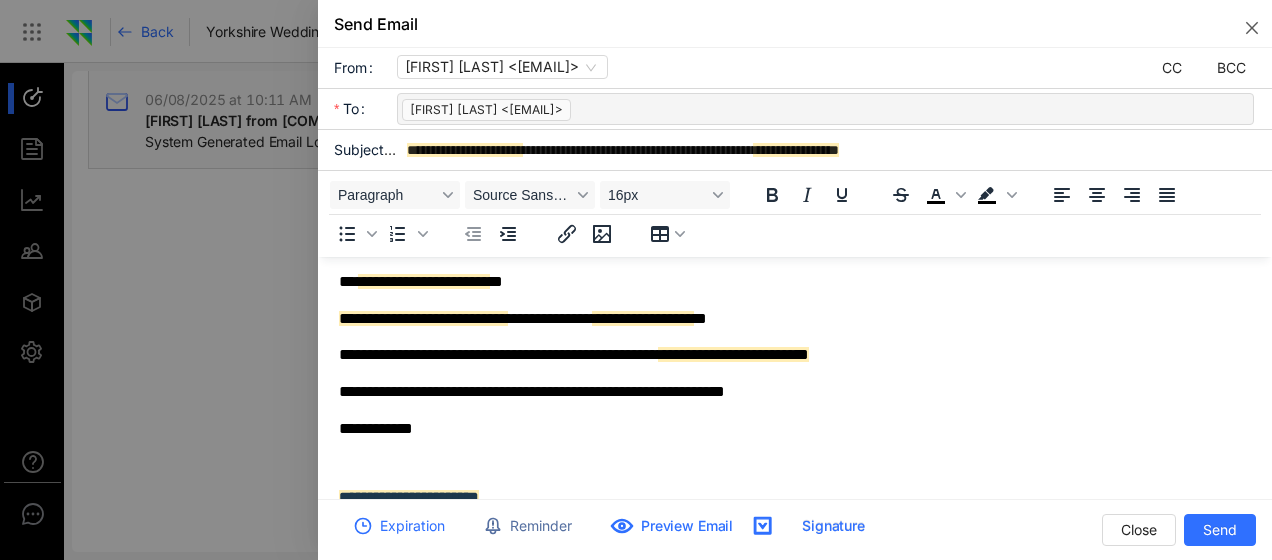 drag, startPoint x: 804, startPoint y: 50, endPoint x: 806, endPoint y: 60, distance: 10.198039 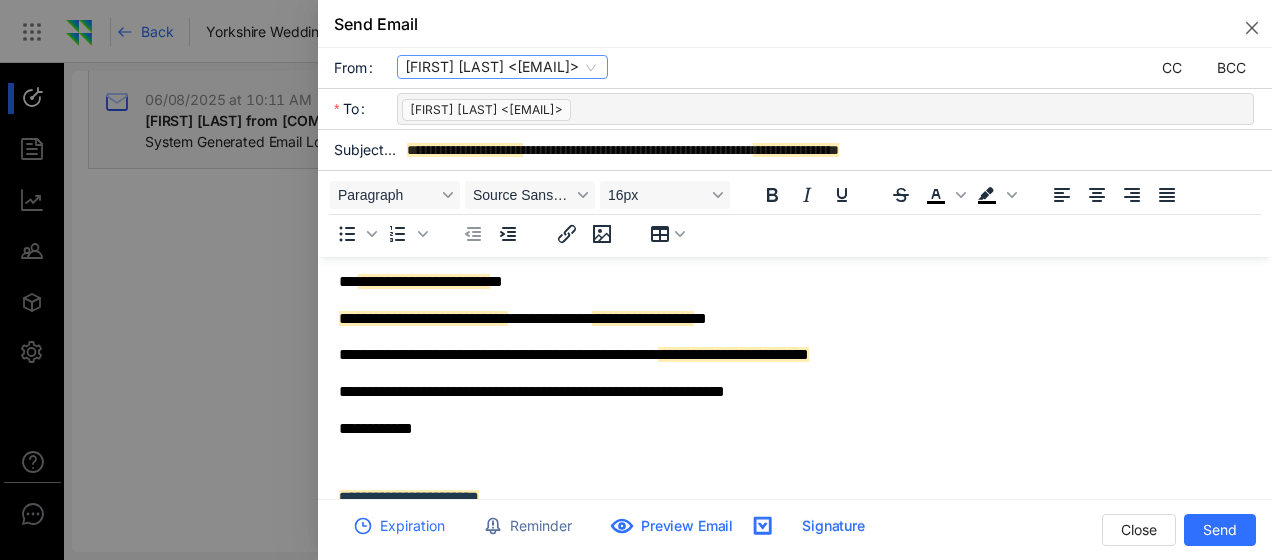 click on "[FIRST] [LAST] <[EMAIL]>" at bounding box center (502, 67) 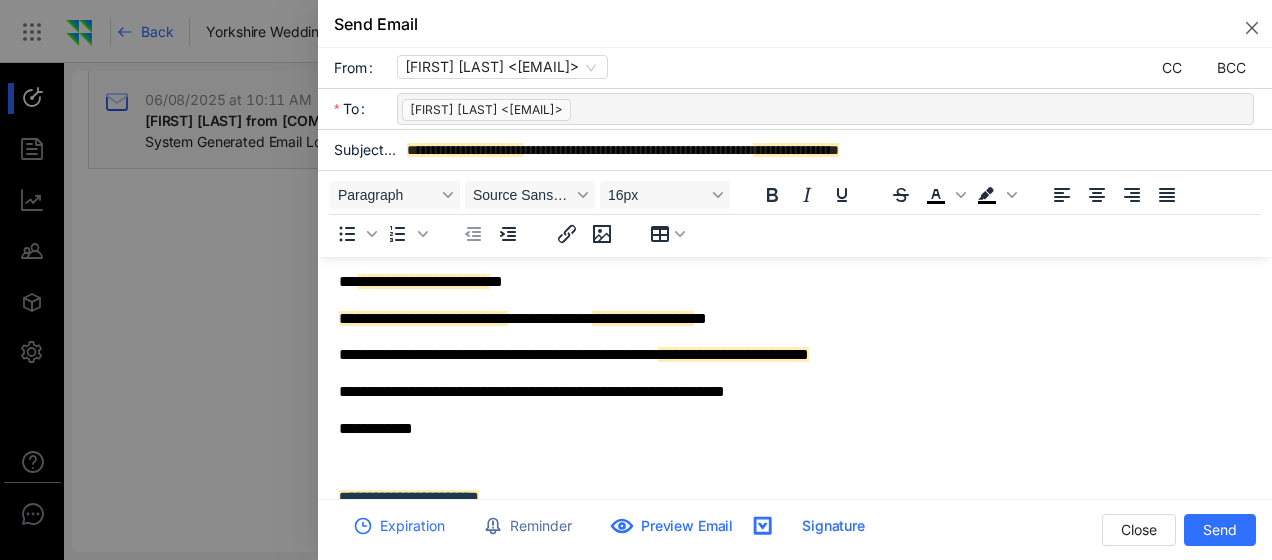 click on "[FIRST] [LAST] <[EMAIL]> [EMAIL] [EMAIL] [FIRST] [LAST] <[EMAIL]> [COMPANY] <[EMAIL]> [FIRST] [LAST] <[EMAIL]> [FIRST] [LAST] <[EMAIL]> [FIRST] [LAST] <[EMAIL]> [FIRST] [LAST] <[EMAIL]> [FIRST] [LAST] <[EMAIL]> [FIRST] [LAST] <[EMAIL]> [FIRST] [LAST] <[EMAIL]> [FIRST] [LAST] <[EMAIL]> CC BCC" at bounding box center (834, 68) 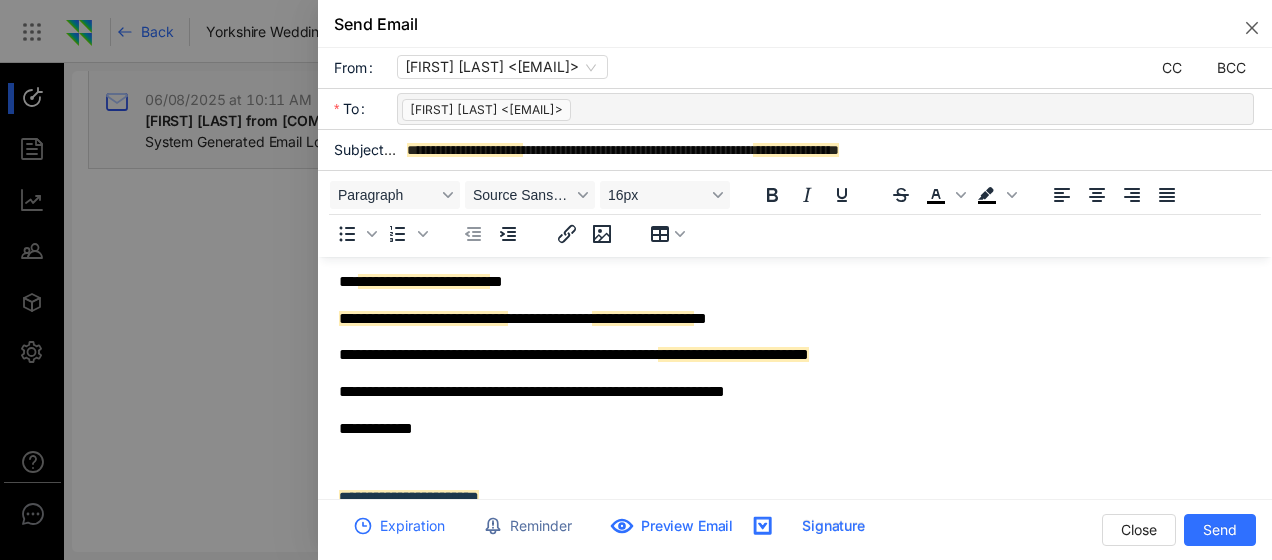 click on "[FIRST] [LAST] <[EMAIL]>" at bounding box center (486, 110) 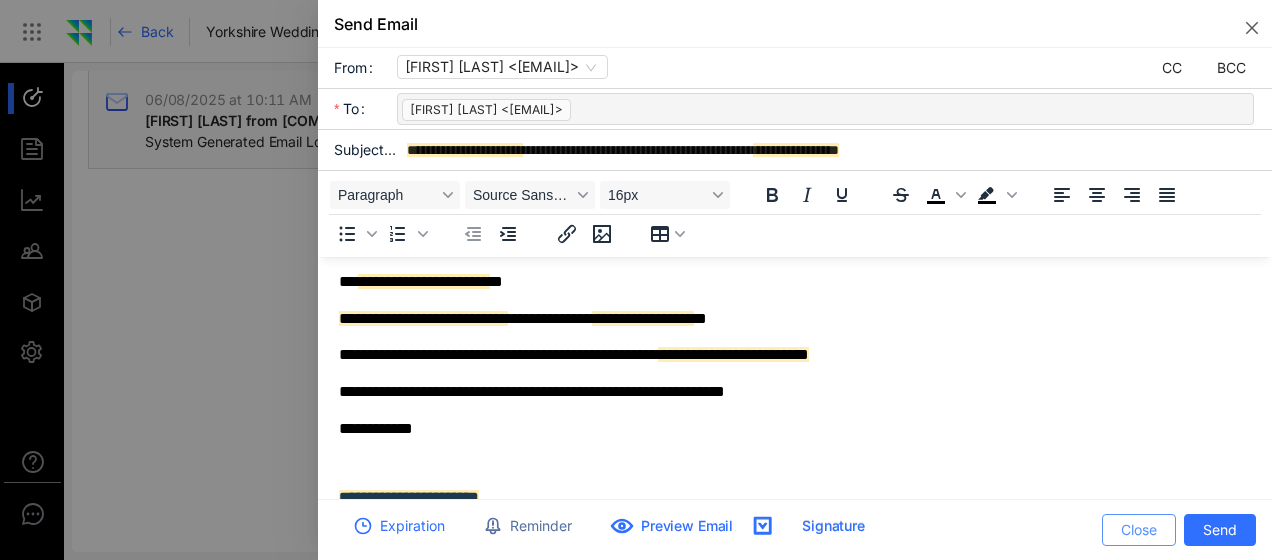 click on "Close" at bounding box center (1139, 530) 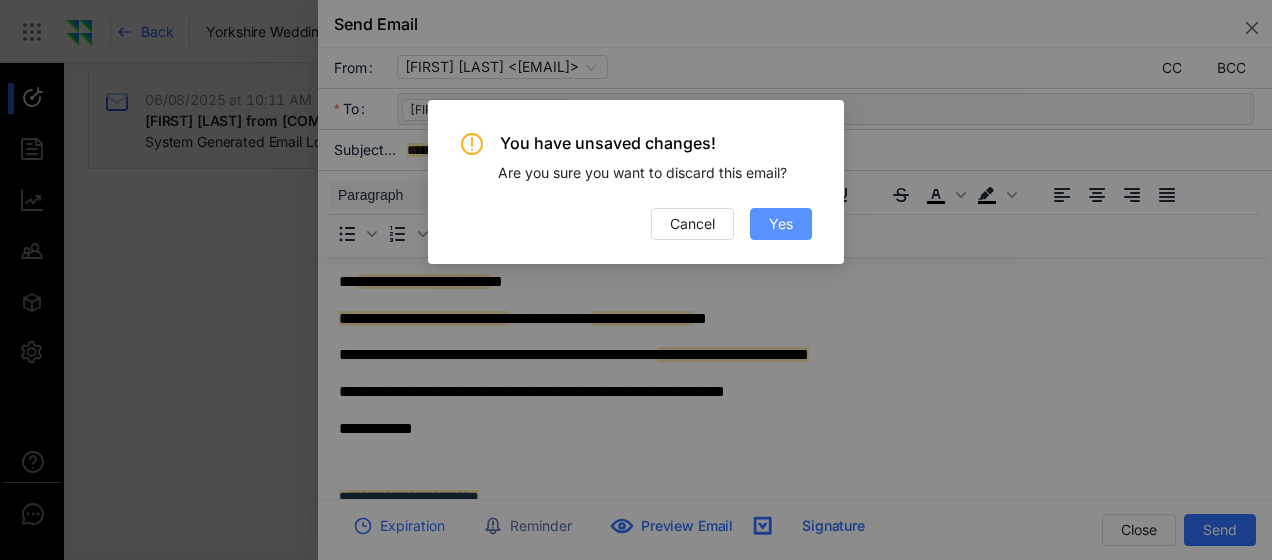 click on "Yes" at bounding box center [781, 224] 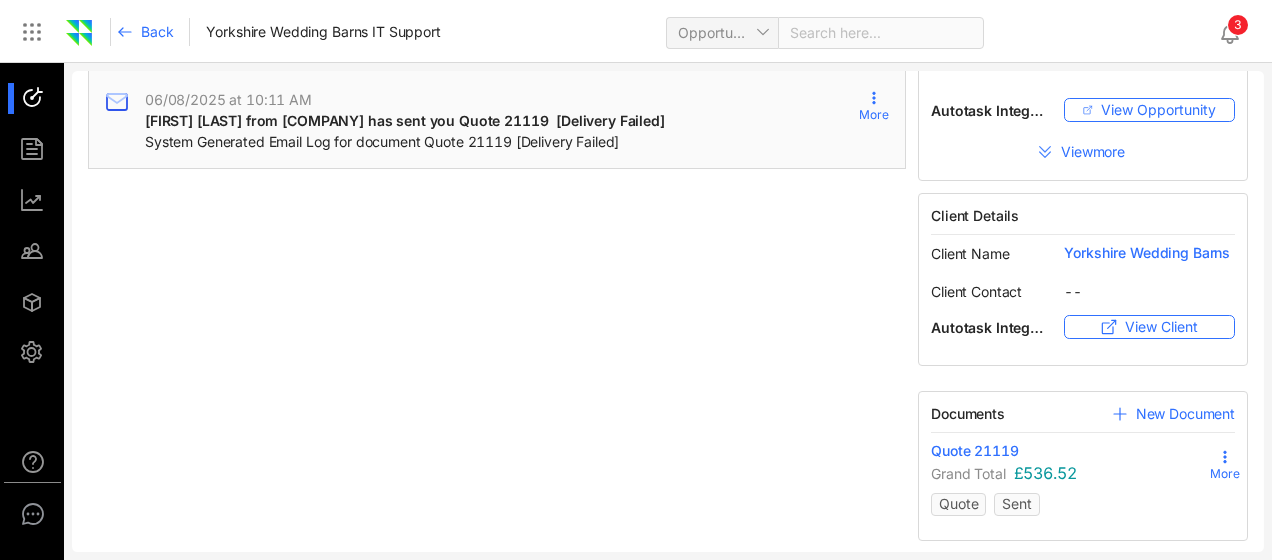 click on "All Notes Tasks Meetings Calls Emails History Action All Time All Activity PAST ACTIVITIES a day ago [FIRST] [LAST] from [COMPANY] has sent you Quote 21119  [Delivery Failed] System Generated Email Log for document Quote 21119 [Delivery Failed] More 06/08/2025 at 10:11 AM [FIRST] [LAST] from [COMPANY] has sent you Quote 21119  [Delivery Failed] System Generated Email Log for document Quote 21119 [Delivery Failed] More Opportunity Details More Stage Follow Up Type -- Owner [FIRST] [LAST] Expected Close Date 05/09/2025 Estimated Value £536.52 Margin -£313.20 Commission -- Source -- Campaign -- AT Status Active Client Details Client User -- PO Number -- Autotask Integration View Opportunity View  more   Client Details Client Name Yorkshire Wedding Barns Client Contact -- Autotask Integration View Client Documents New Document Quote 21119 Grand Total £536.52 More Quote Sent" at bounding box center (636, 311) 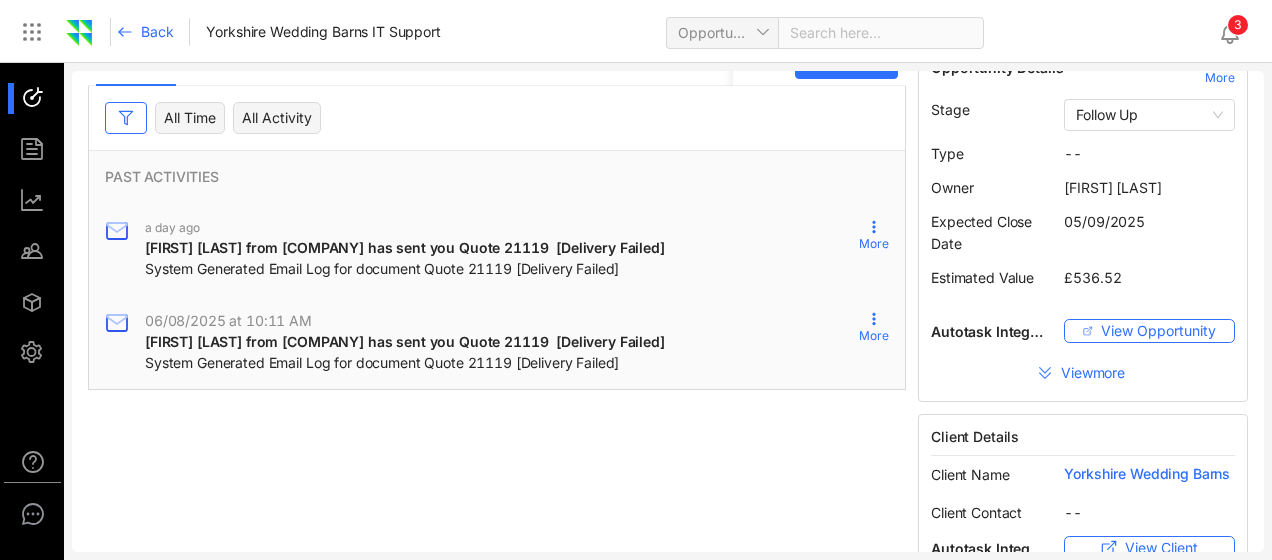 scroll, scrollTop: 28, scrollLeft: 0, axis: vertical 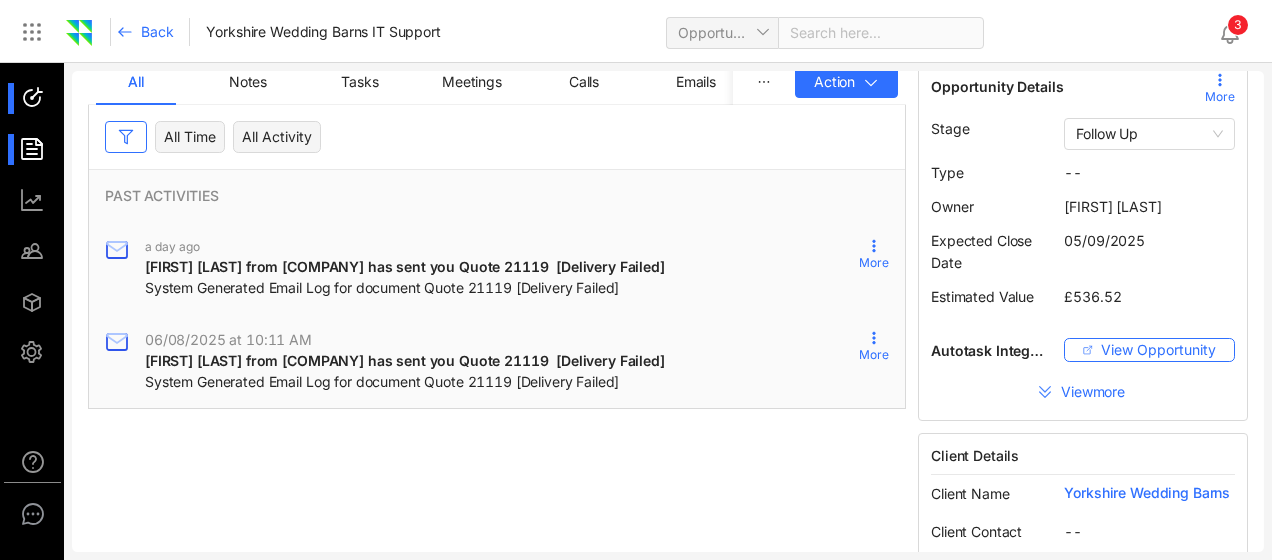 click at bounding box center (32, 149) 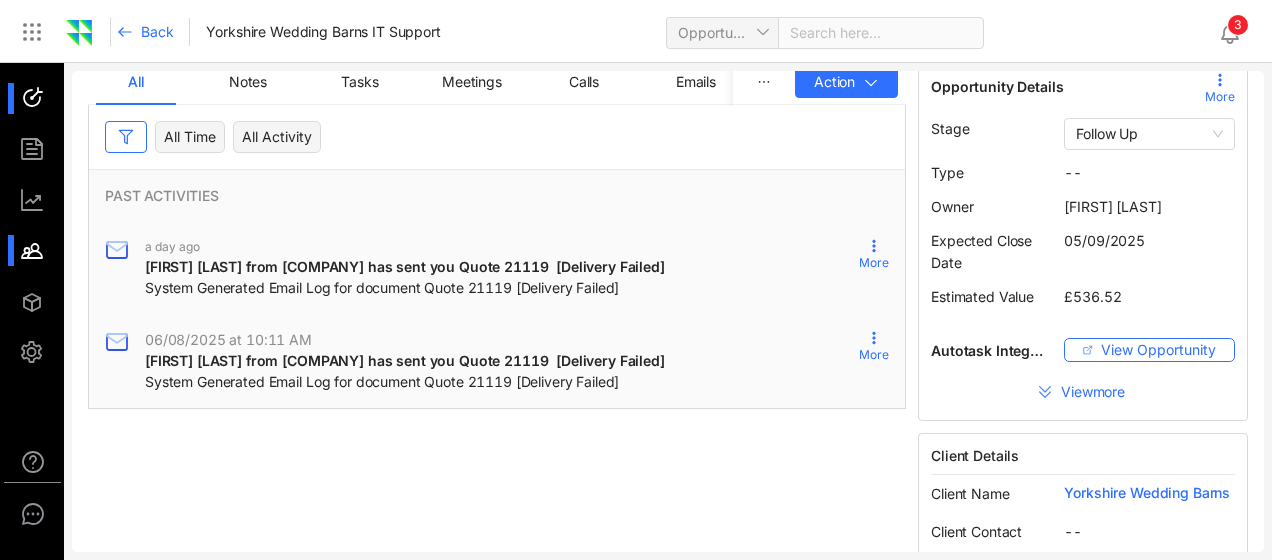 click at bounding box center [41, 250] 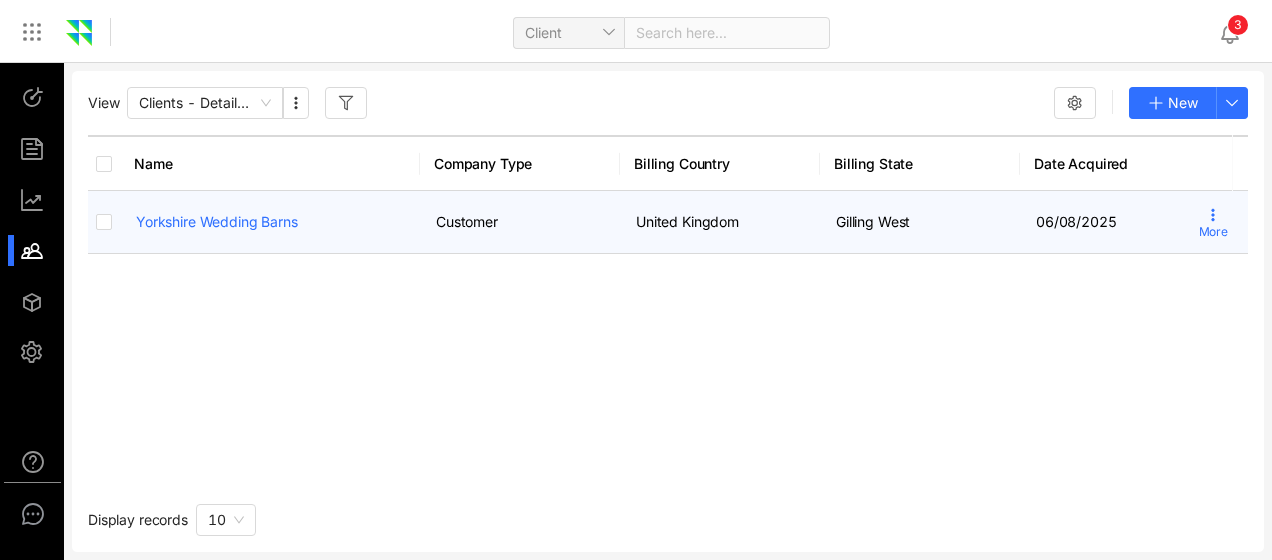 click on "More" at bounding box center (1213, 222) 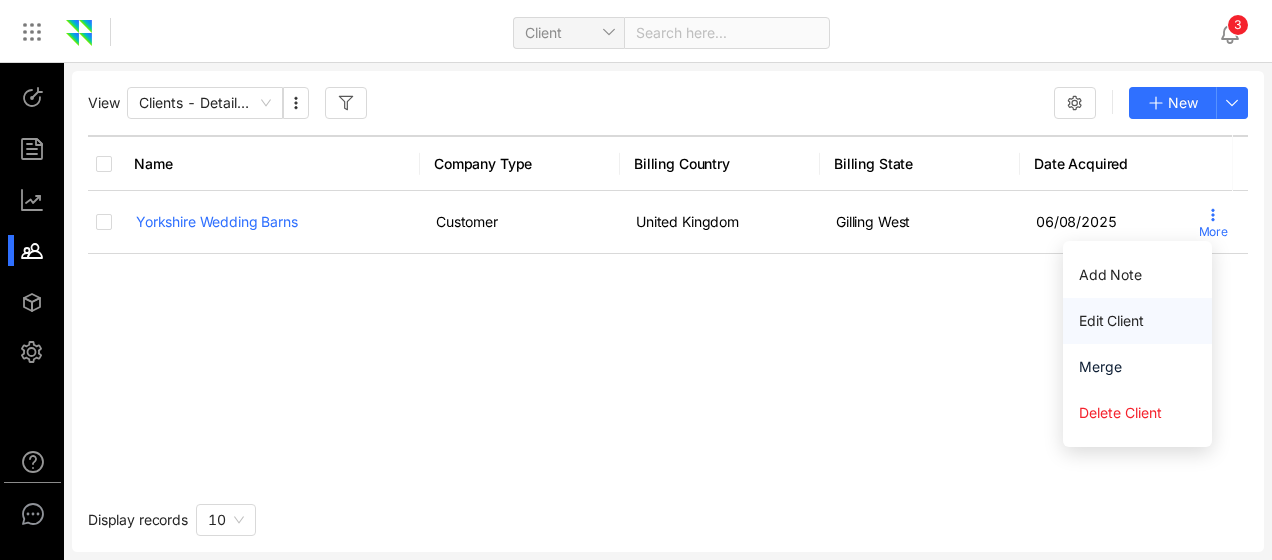 click on "Edit Client" at bounding box center (1137, 321) 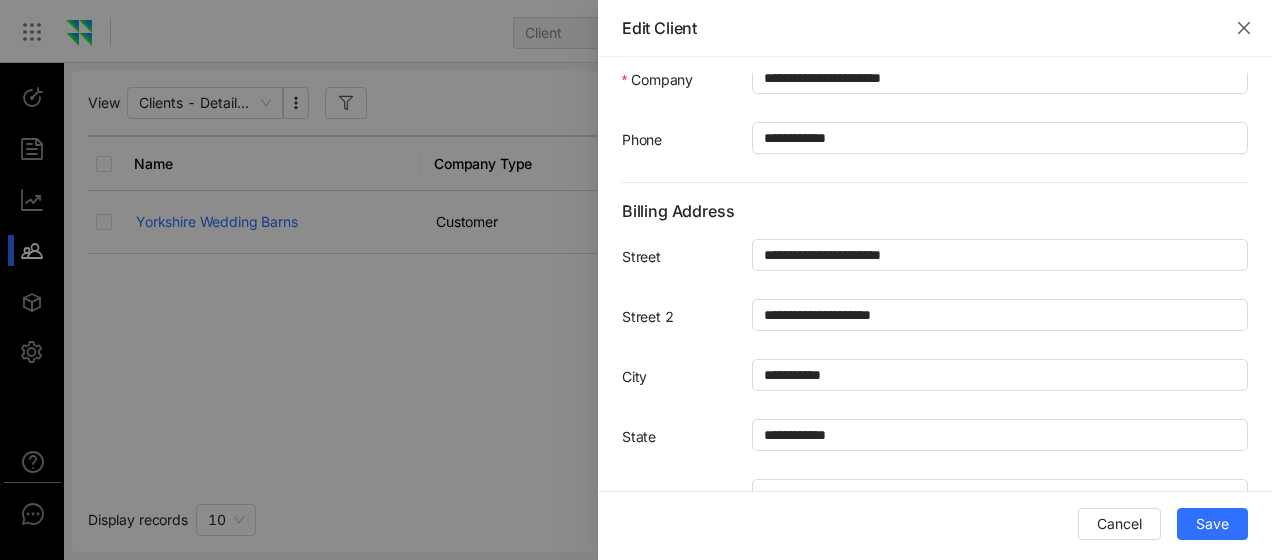 scroll, scrollTop: 0, scrollLeft: 0, axis: both 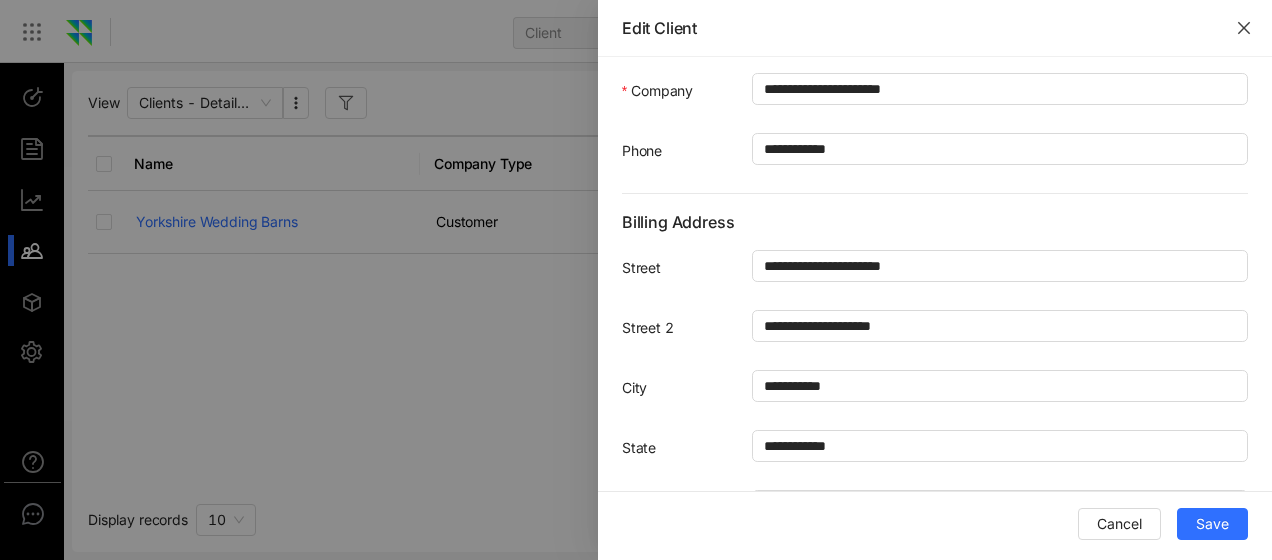 click 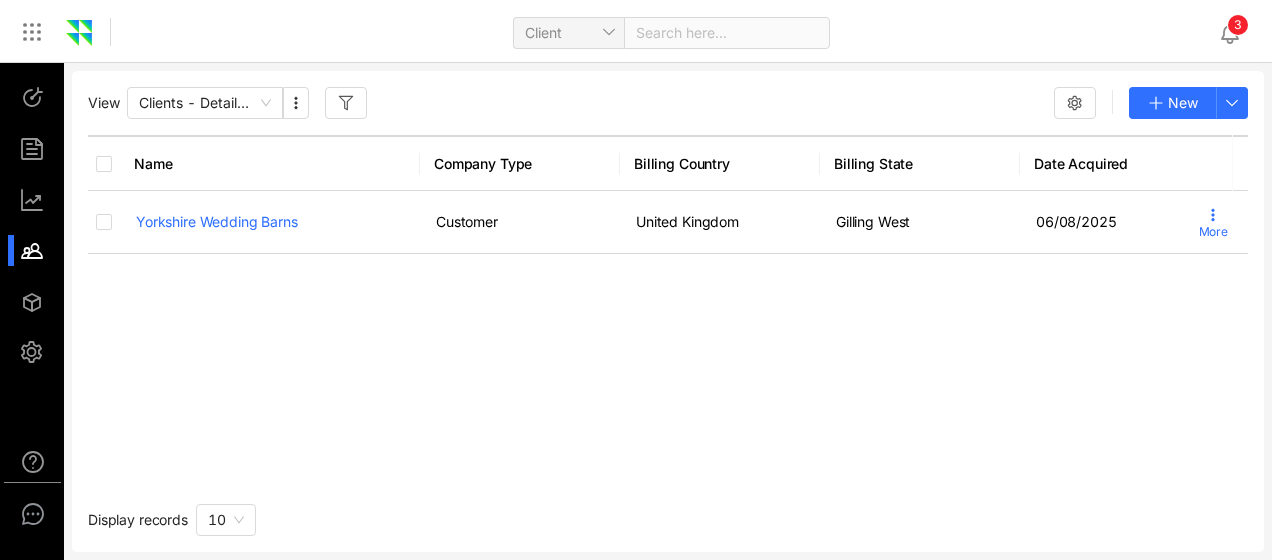 click at bounding box center [1075, 103] 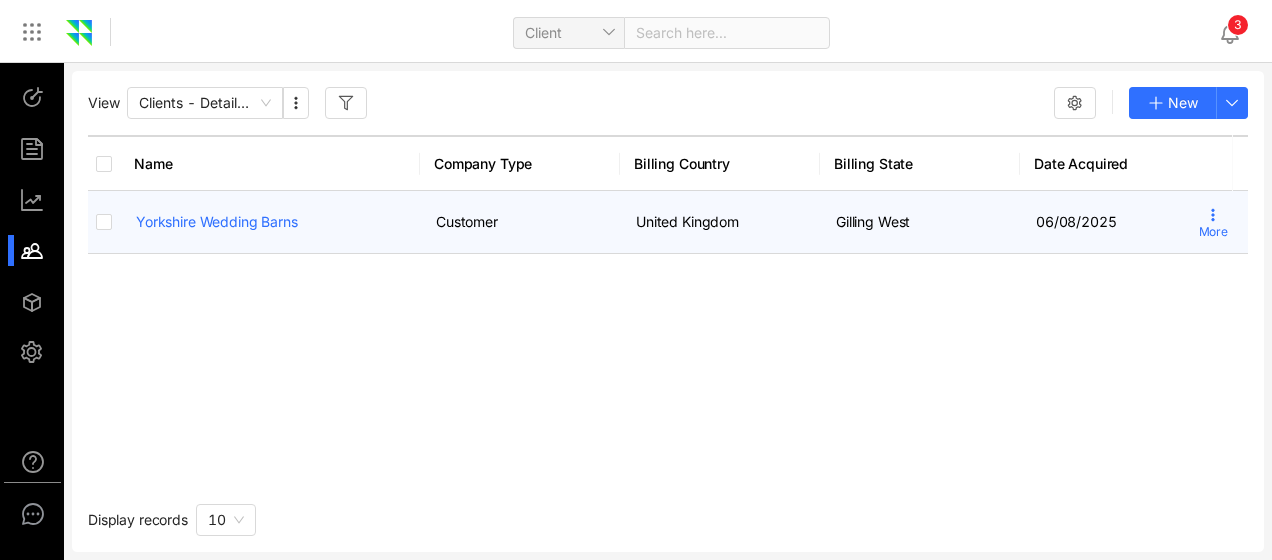 click on "More" at bounding box center [1210, 222] 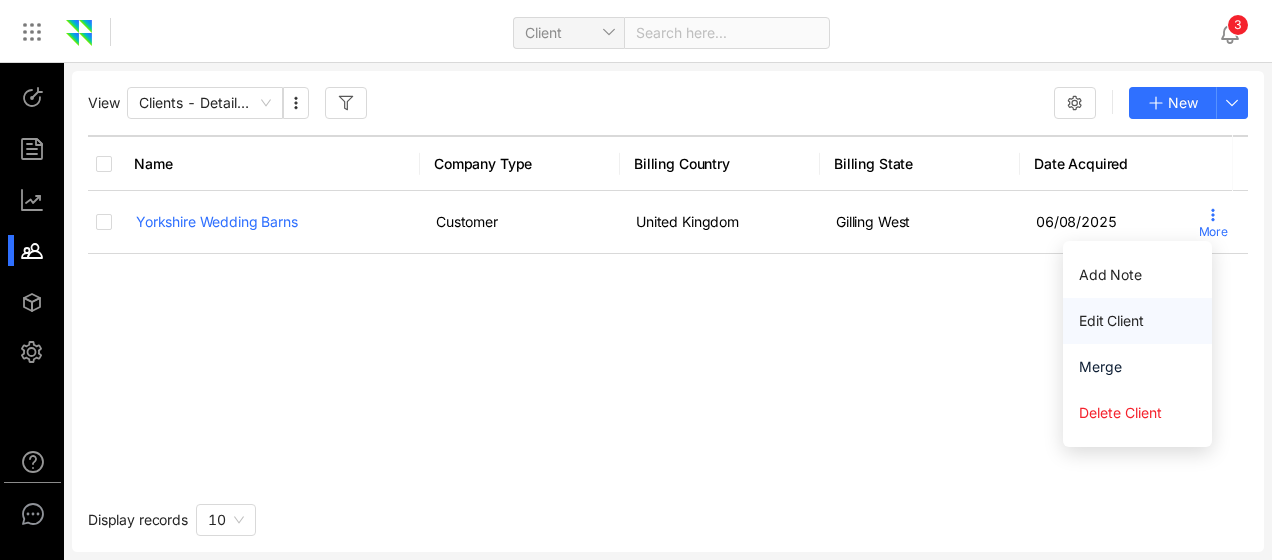 click on "Edit Client" at bounding box center [1111, 320] 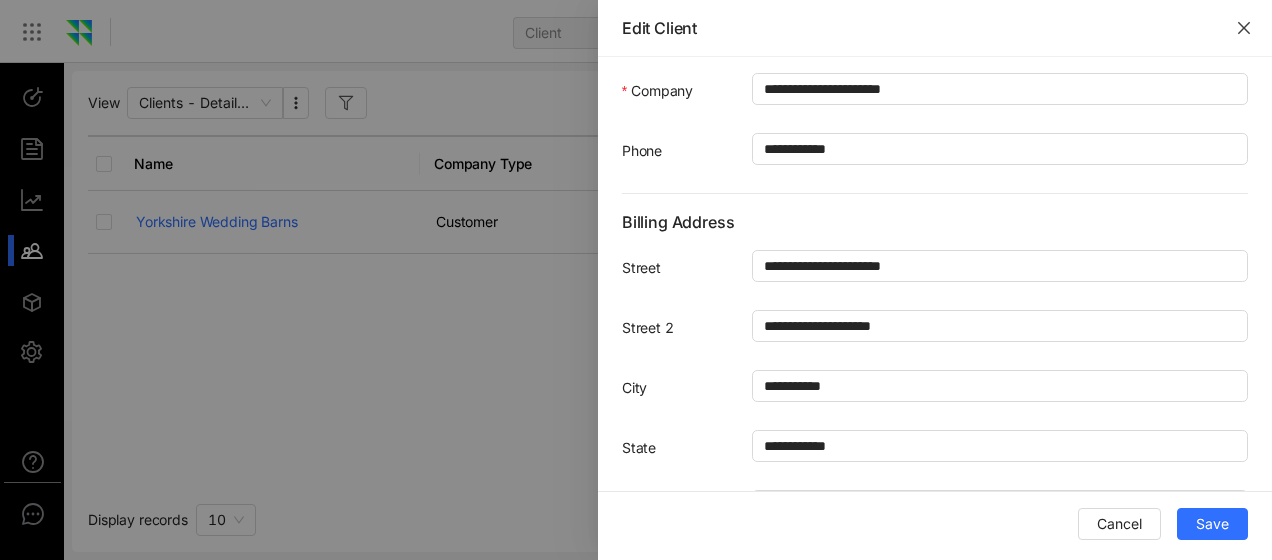 click 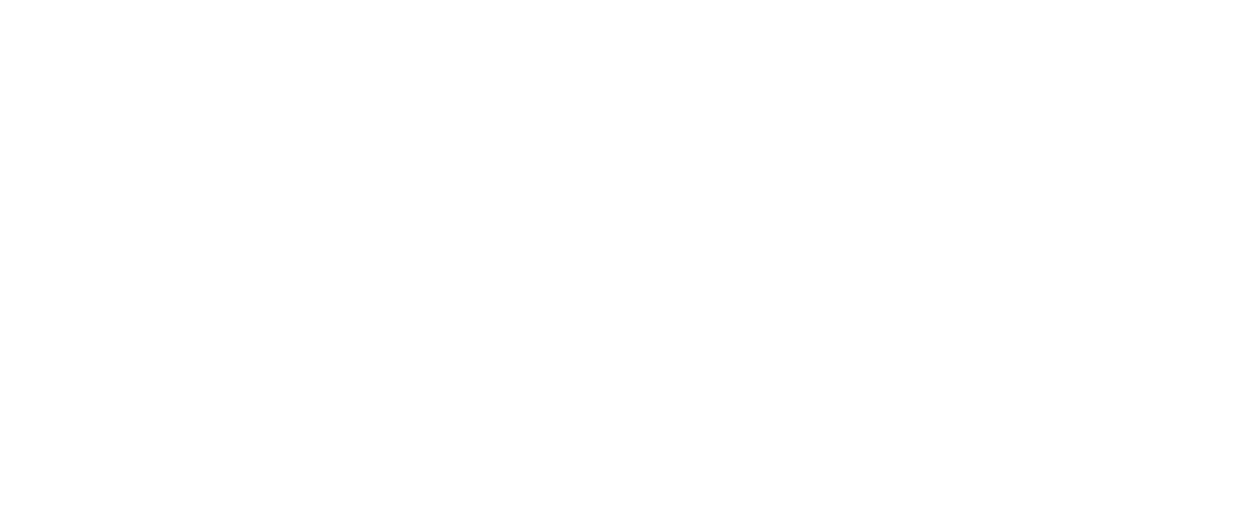 scroll, scrollTop: 0, scrollLeft: 0, axis: both 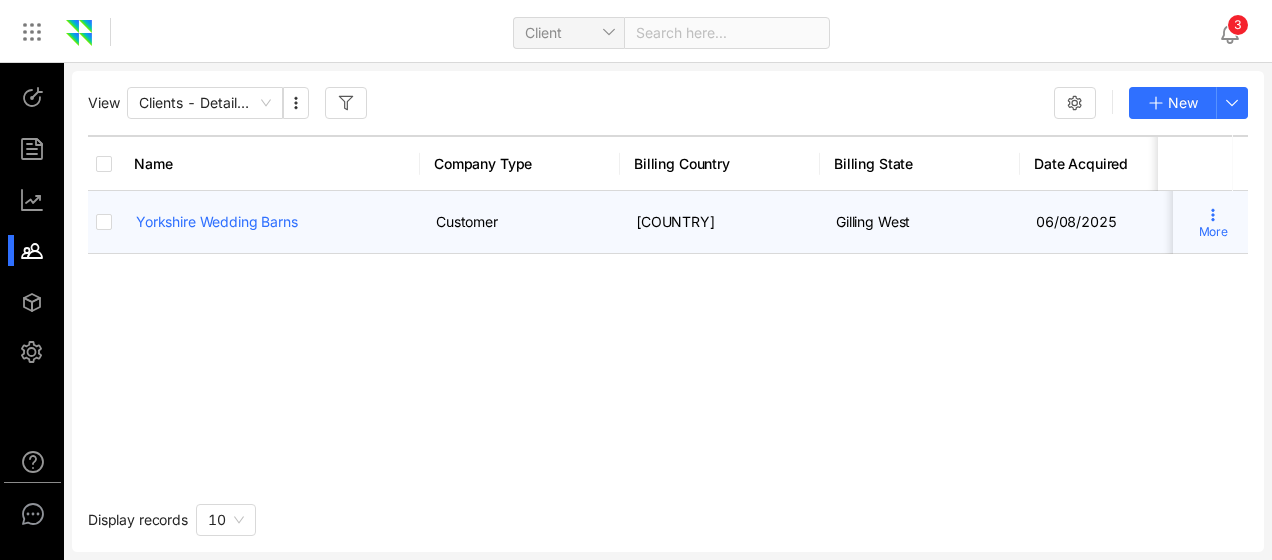 click on "More" at bounding box center (1213, 222) 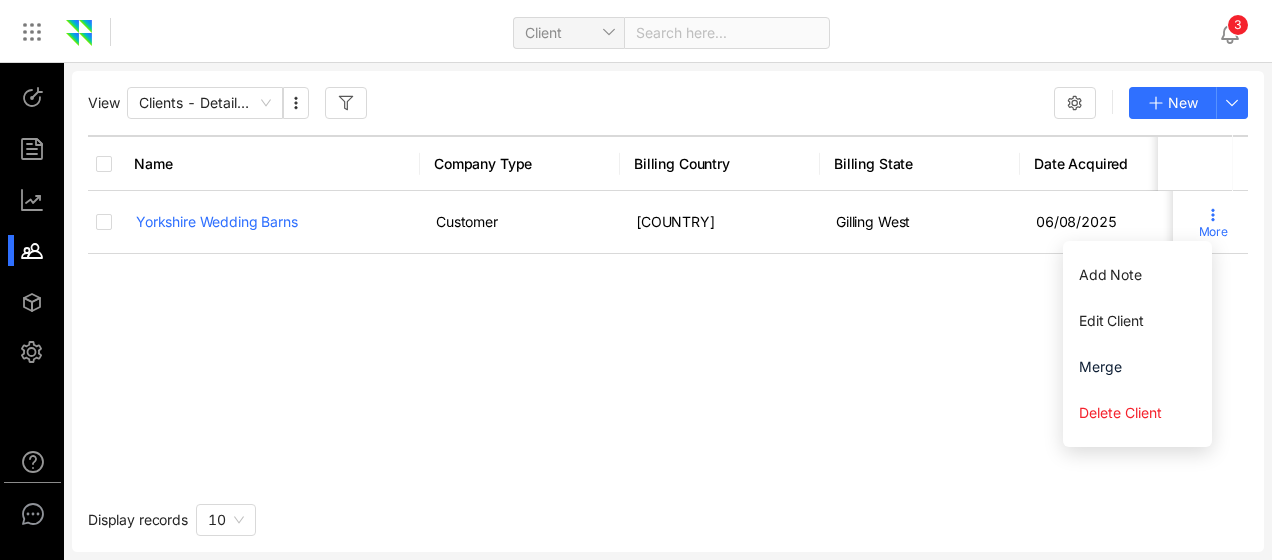 drag, startPoint x: 220, startPoint y: 401, endPoint x: 115, endPoint y: 287, distance: 154.98709 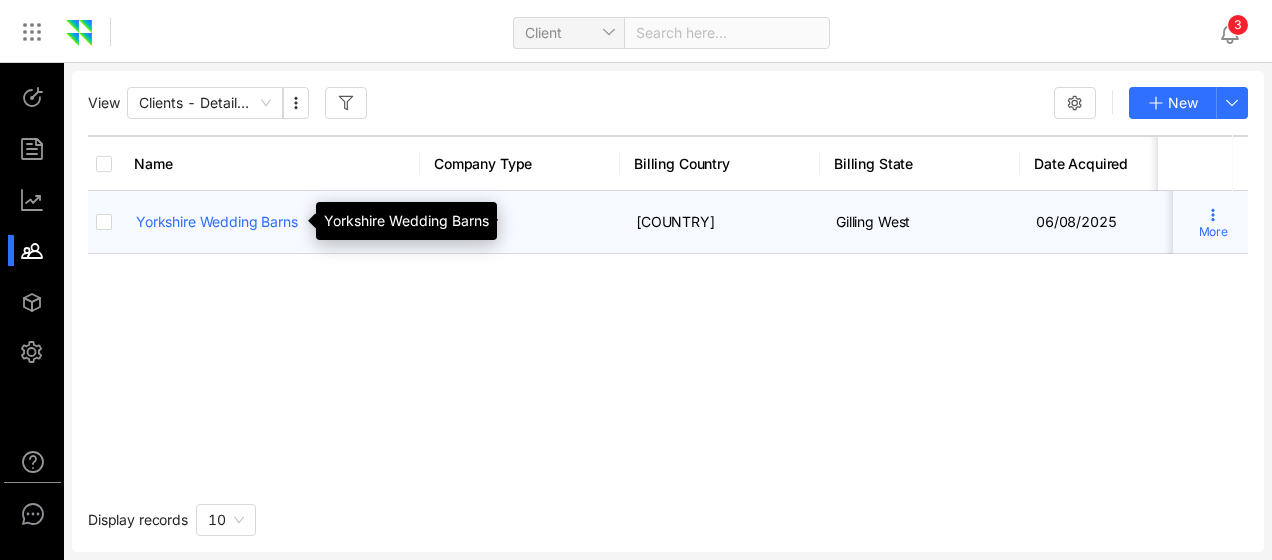 click on "Yorkshire Wedding Barns" at bounding box center [217, 221] 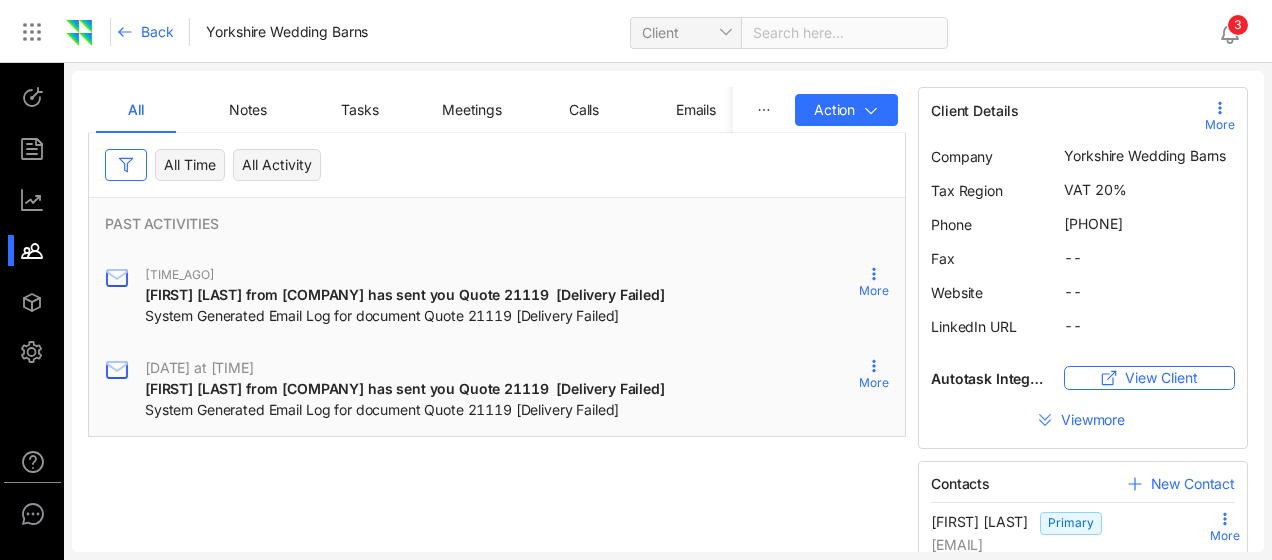 click on "More" at bounding box center (1225, 536) 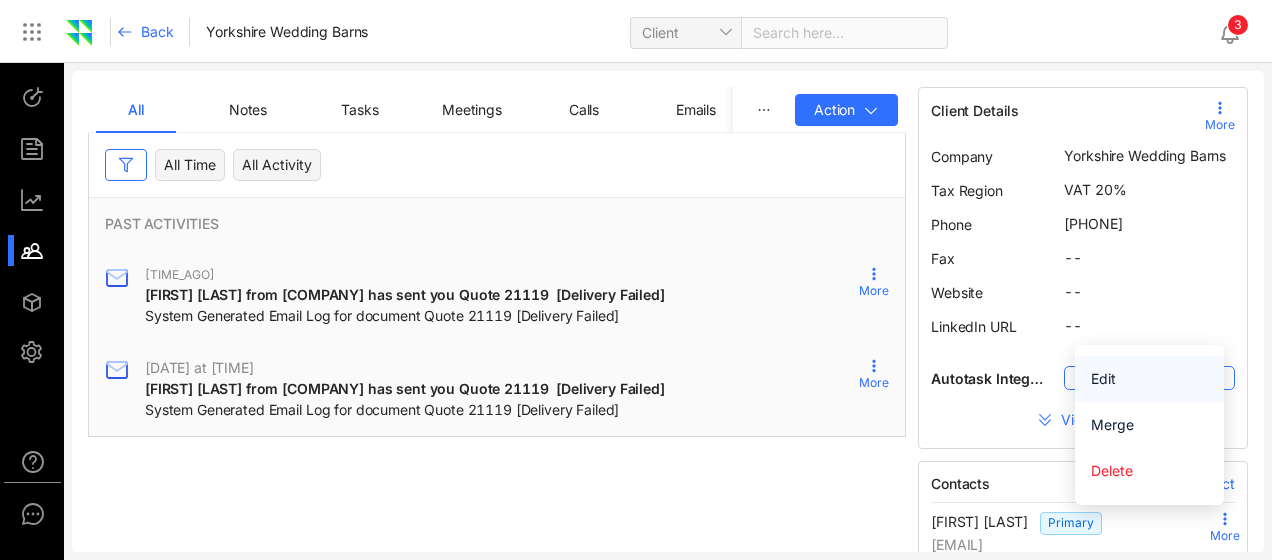 click on "Edit" at bounding box center (1149, 379) 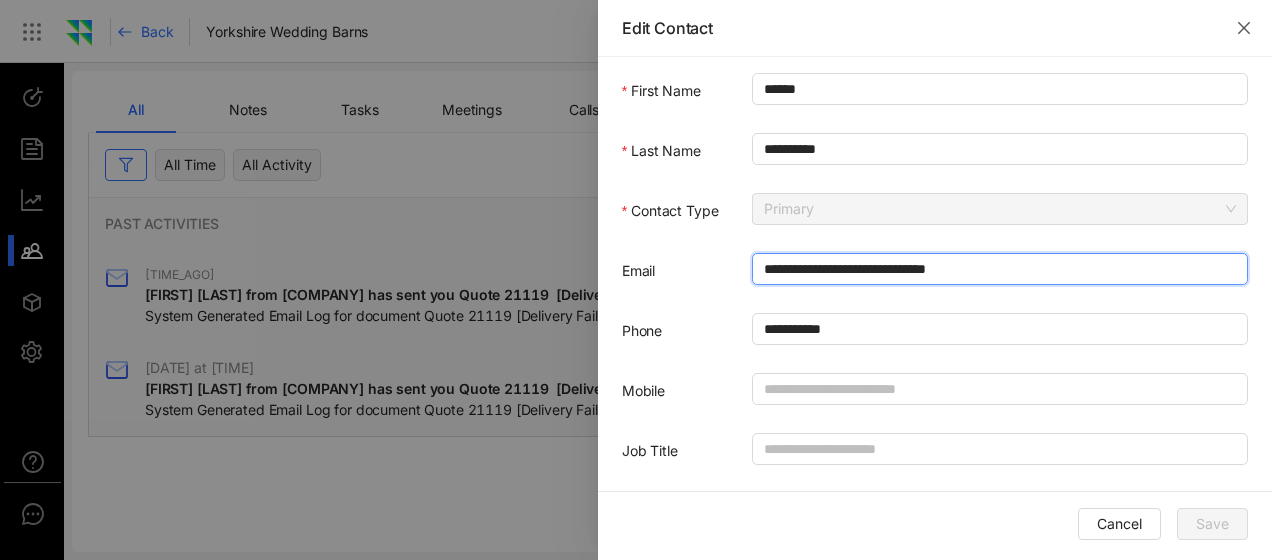 click on "**********" at bounding box center (1000, 269) 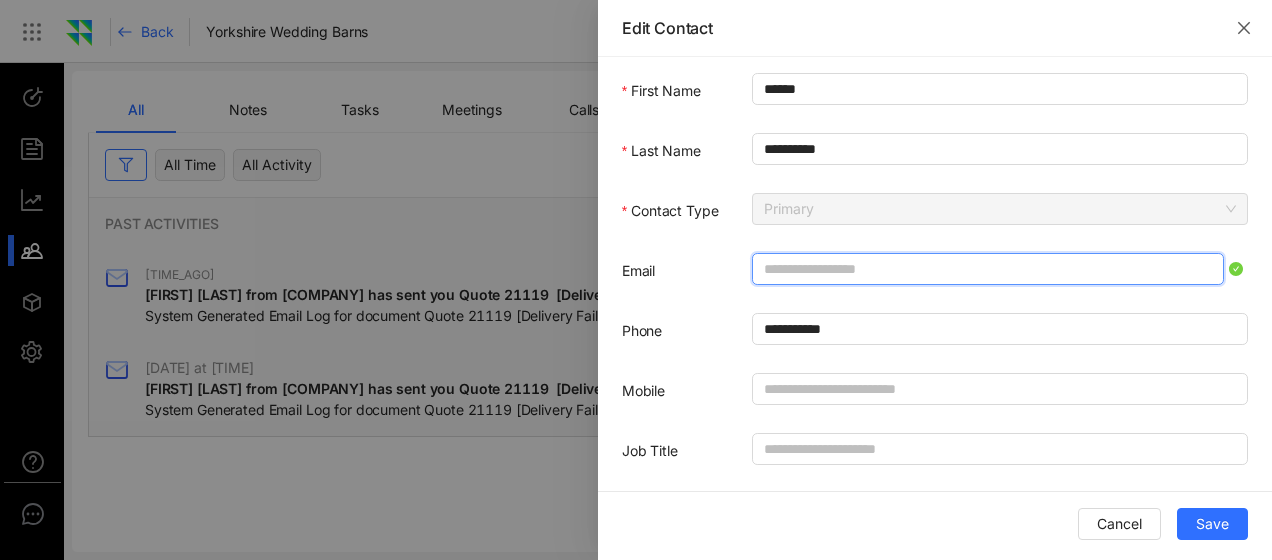 paste on "**********" 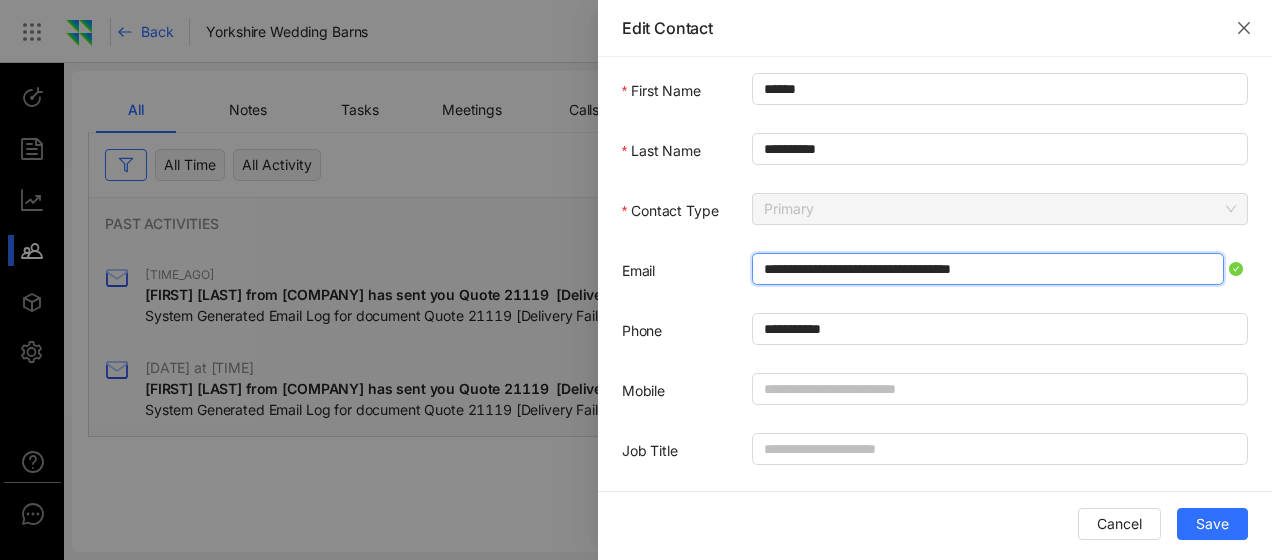 click on "**********" at bounding box center [988, 269] 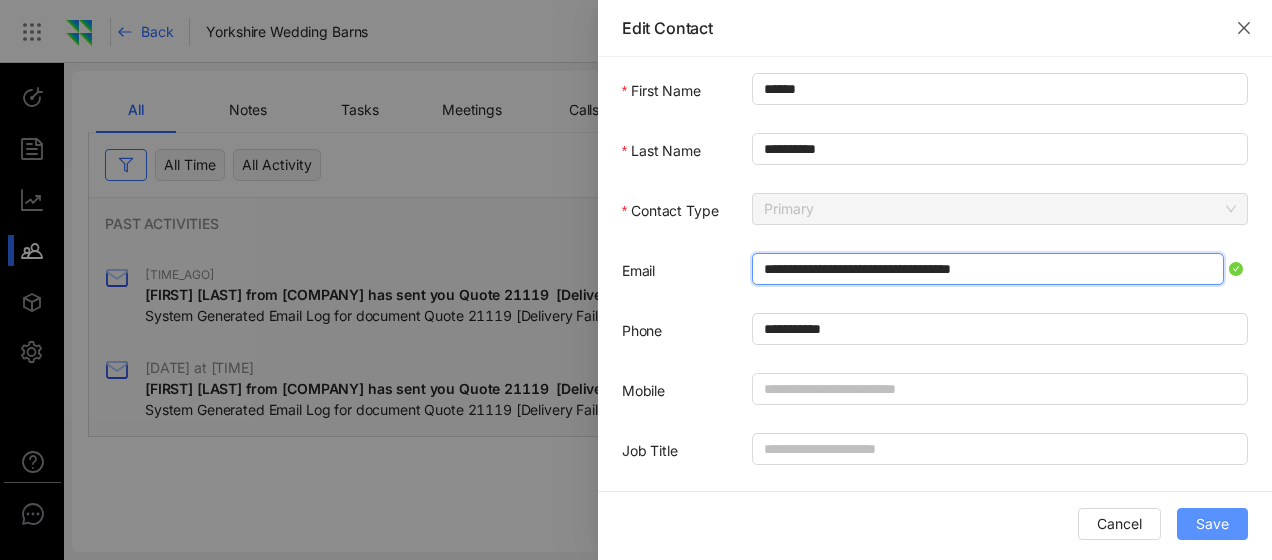 type on "**********" 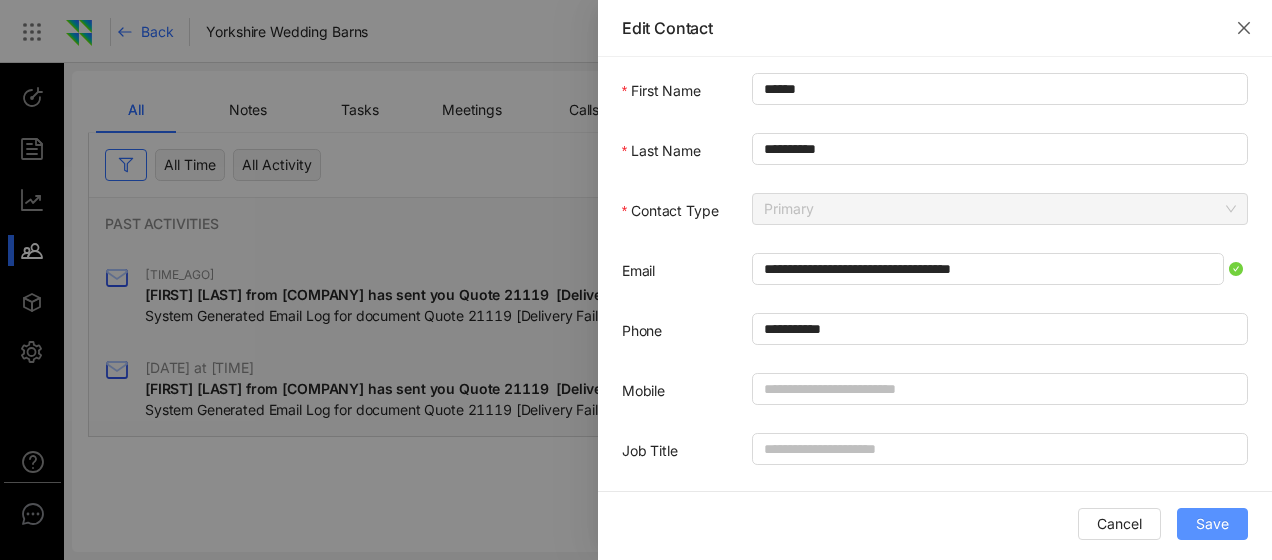 click on "Save" at bounding box center (1212, 524) 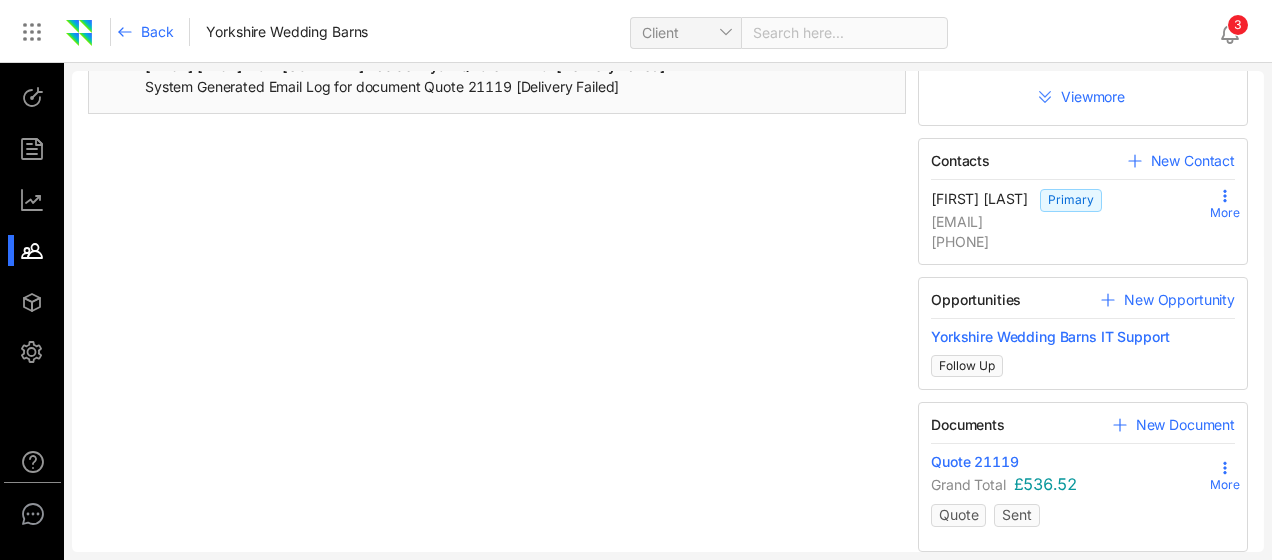 scroll, scrollTop: 332, scrollLeft: 0, axis: vertical 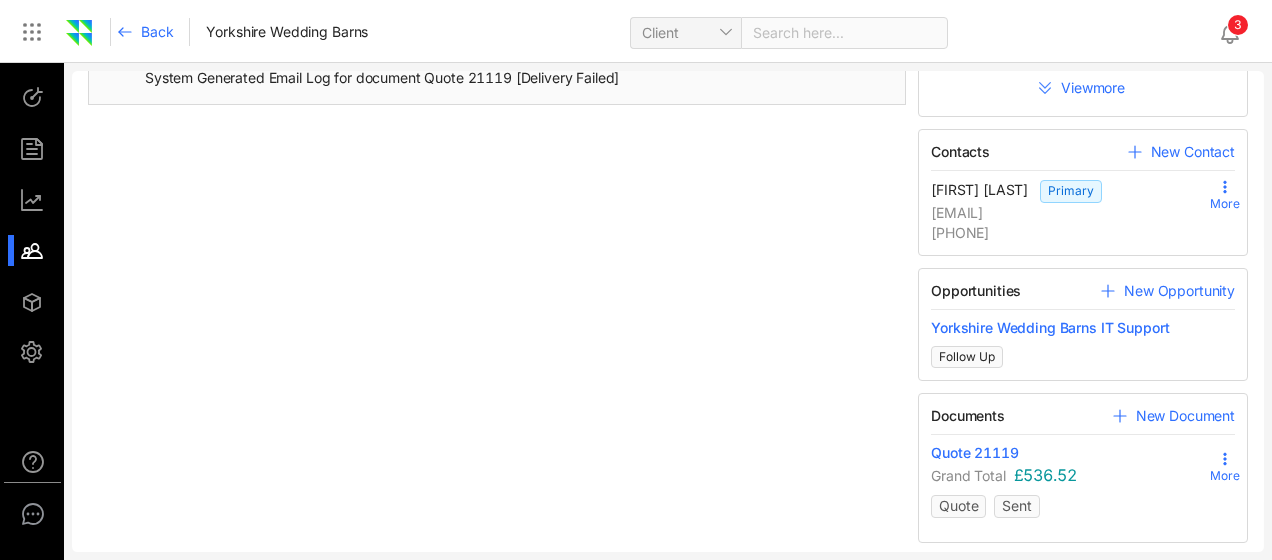 click 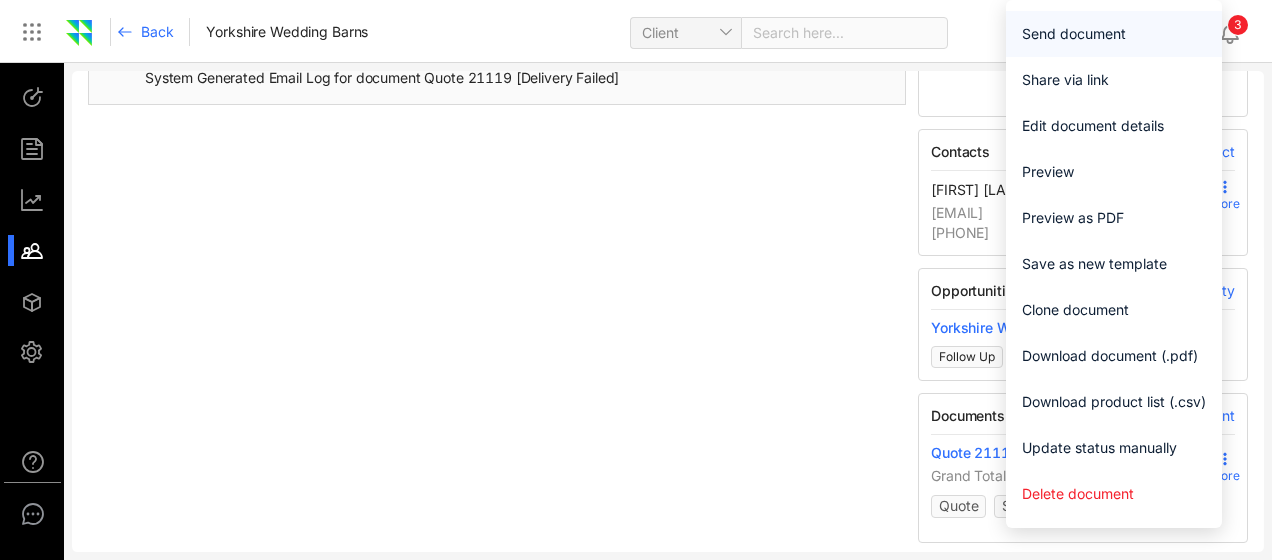 click on "Send document" at bounding box center [1114, 34] 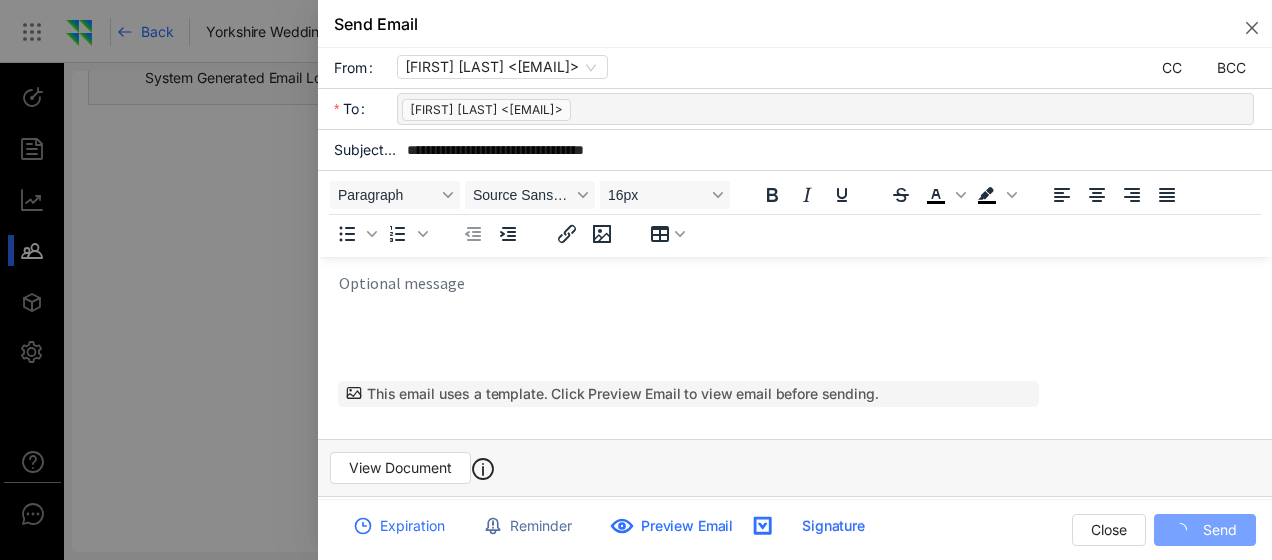 scroll, scrollTop: 0, scrollLeft: 0, axis: both 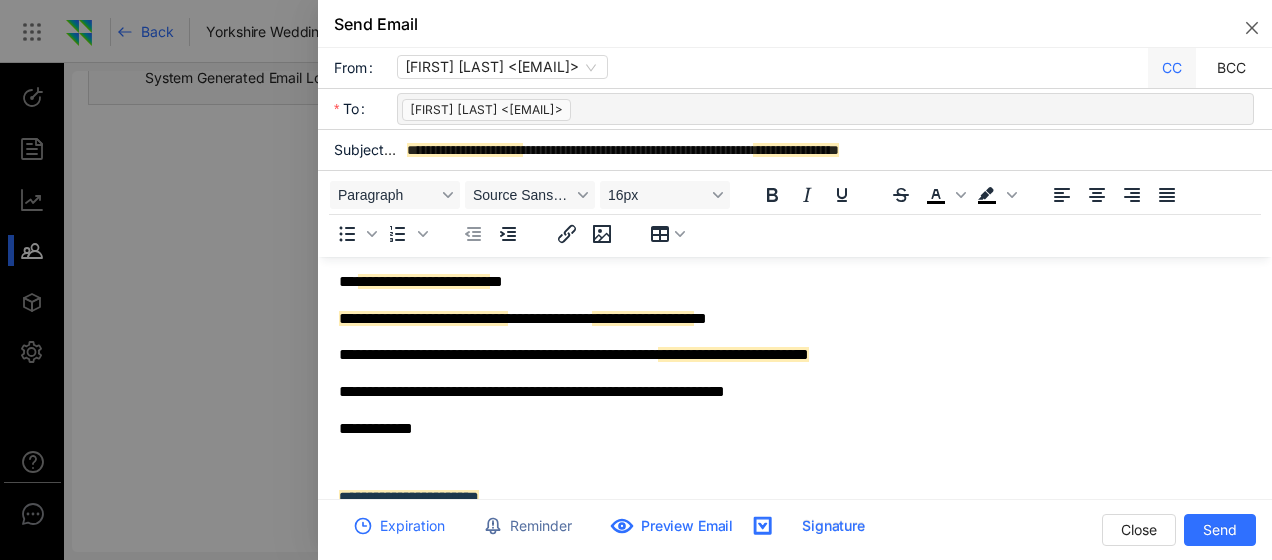 click on "CC" at bounding box center [1172, 68] 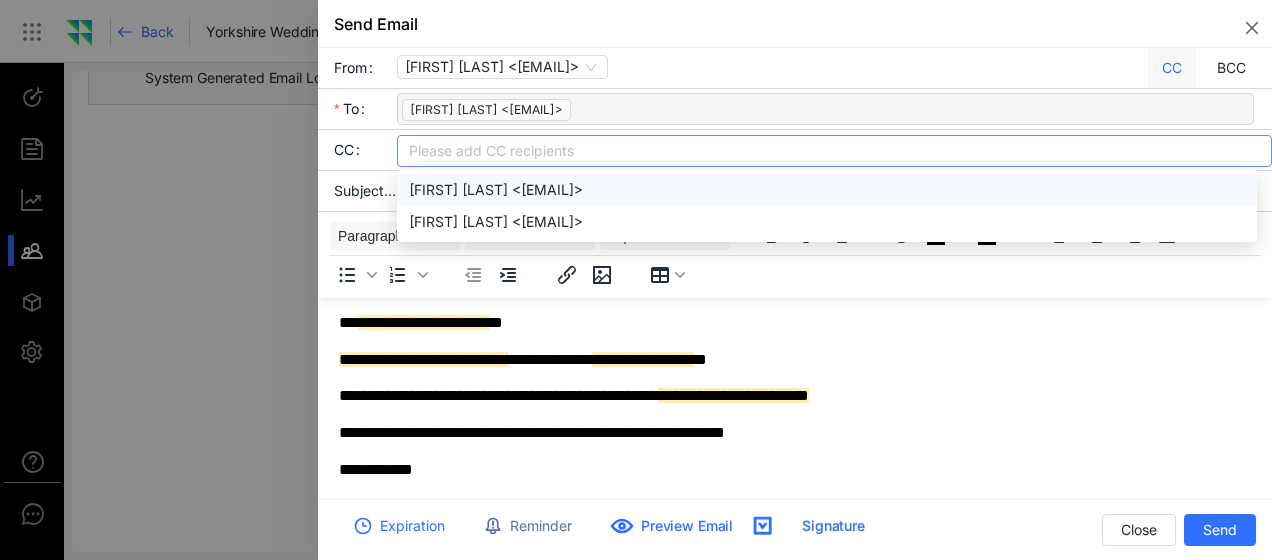 click at bounding box center (834, 151) 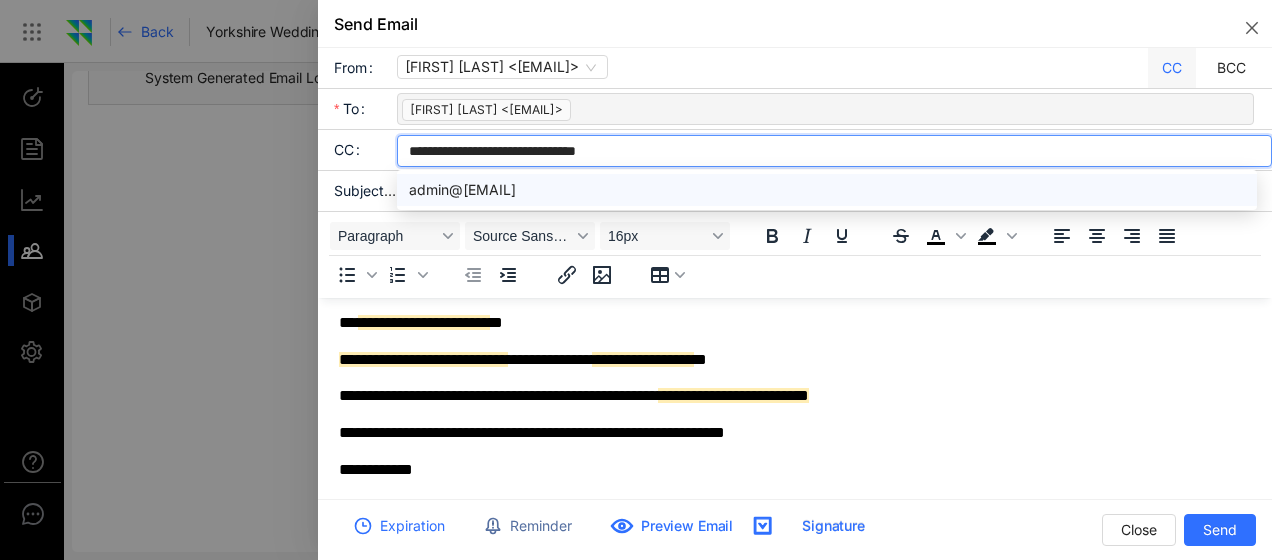 click on "**********" at bounding box center [521, 151] 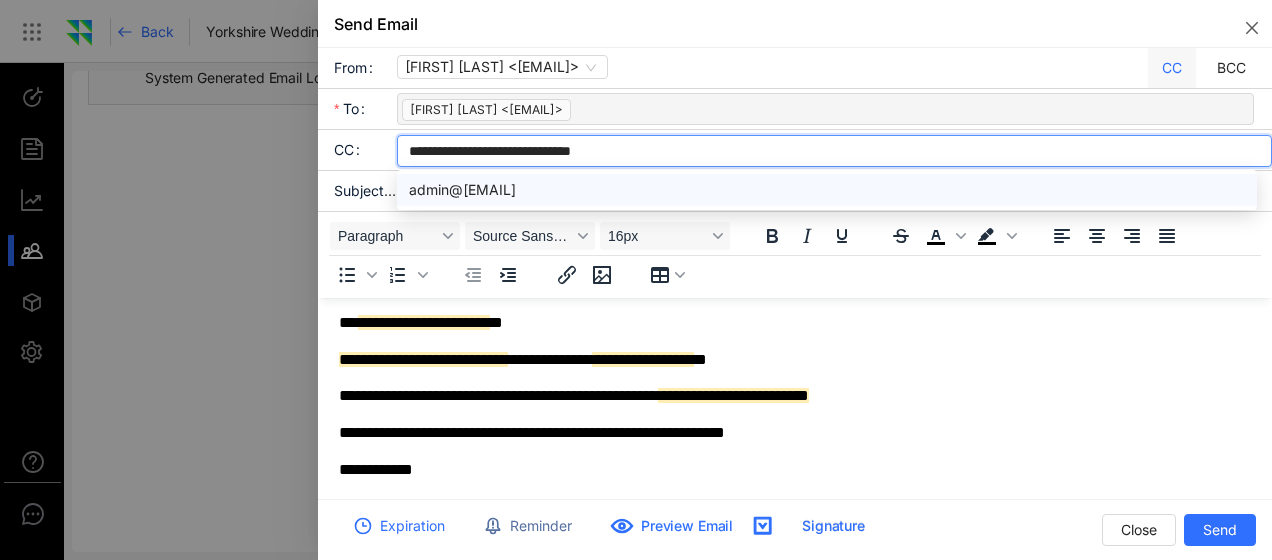 type on "**********" 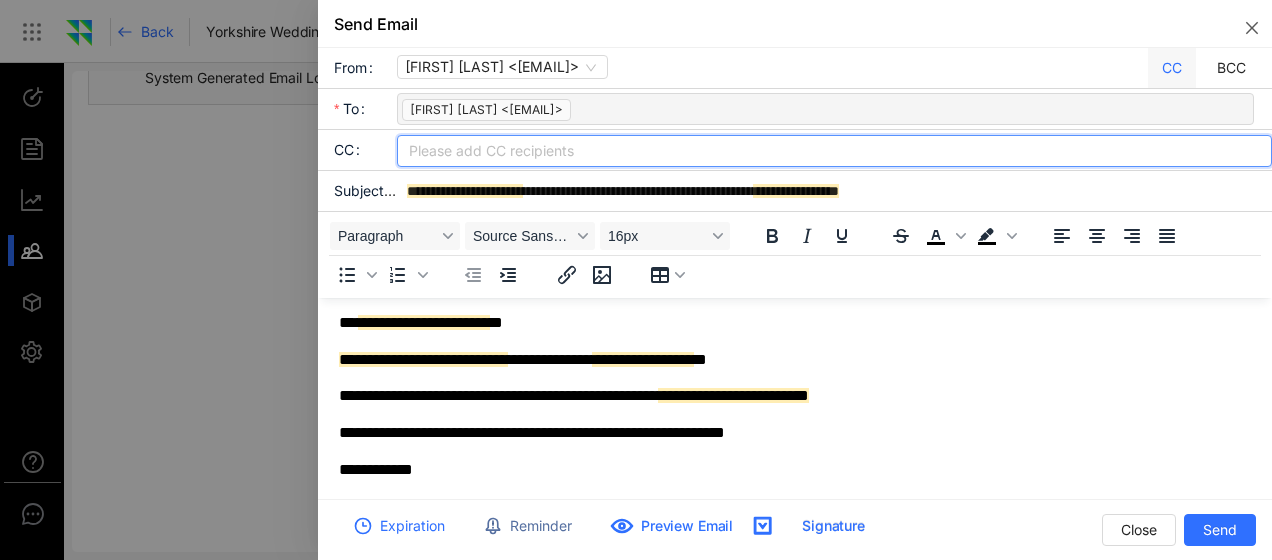 click at bounding box center [834, 151] 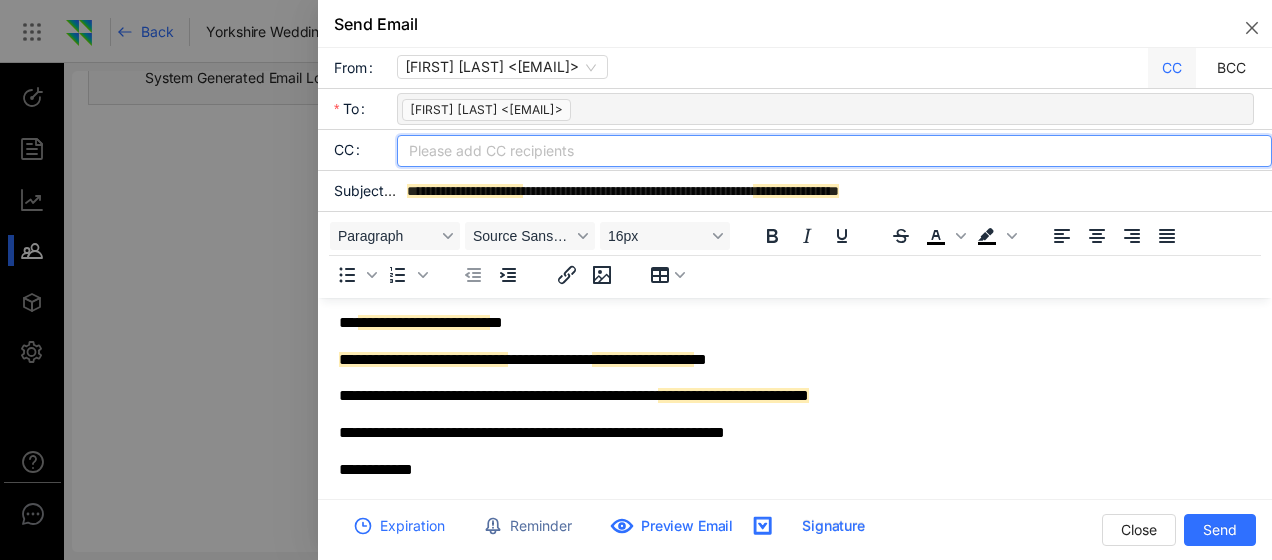 drag, startPoint x: 1004, startPoint y: 389, endPoint x: 929, endPoint y: 351, distance: 84.07735 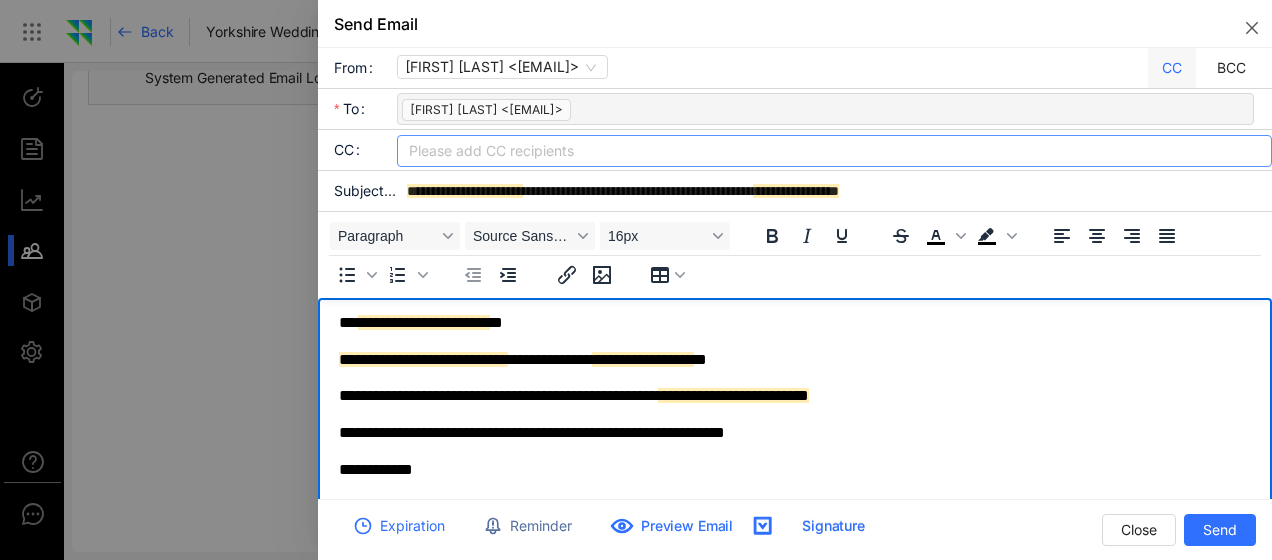 click at bounding box center (834, 151) 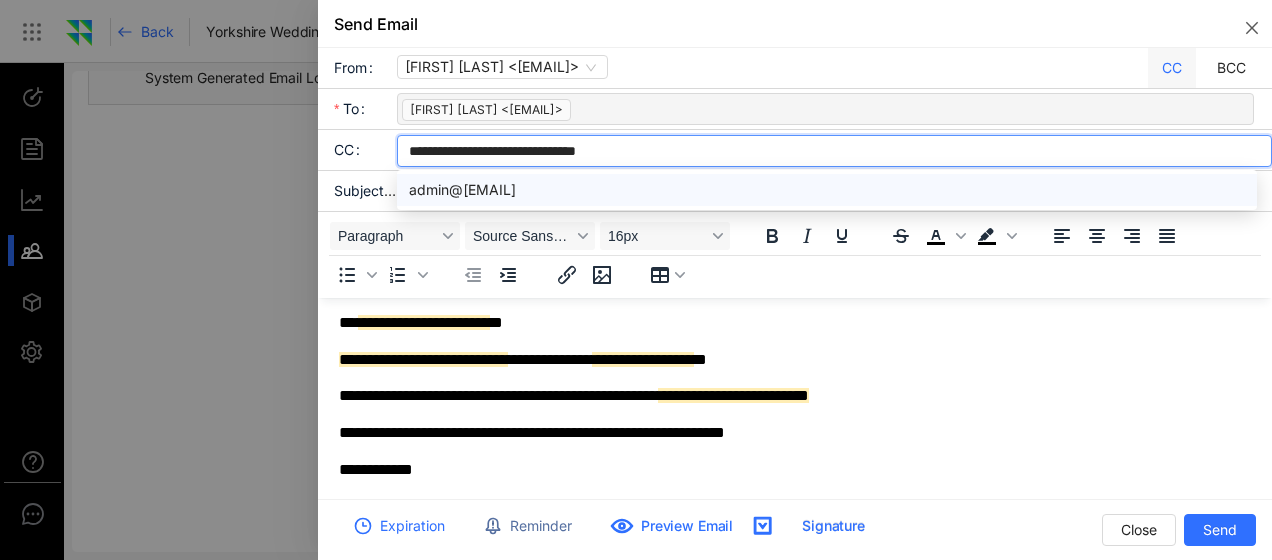 click on "**********" at bounding box center (521, 151) 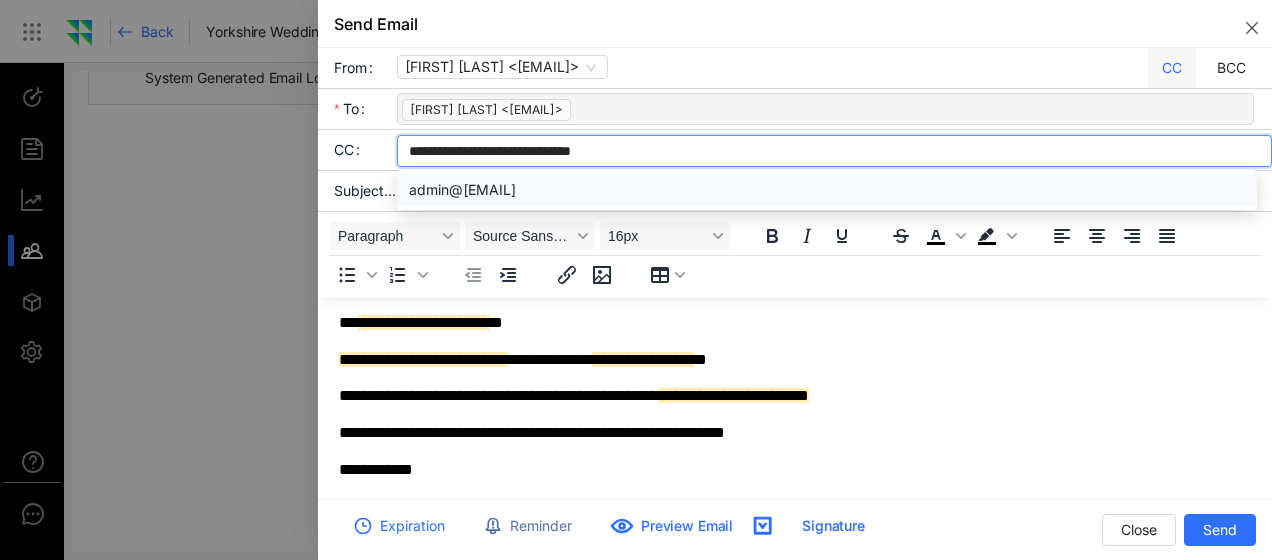 type on "**********" 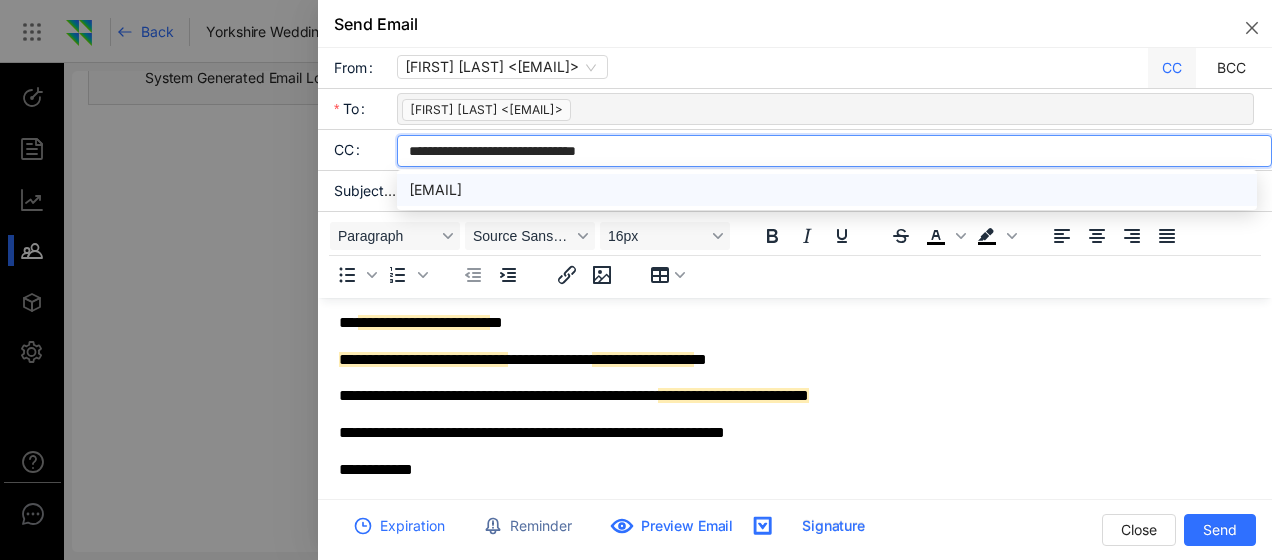 click on "admin@yorkshiredales-cottages.com" at bounding box center (827, 190) 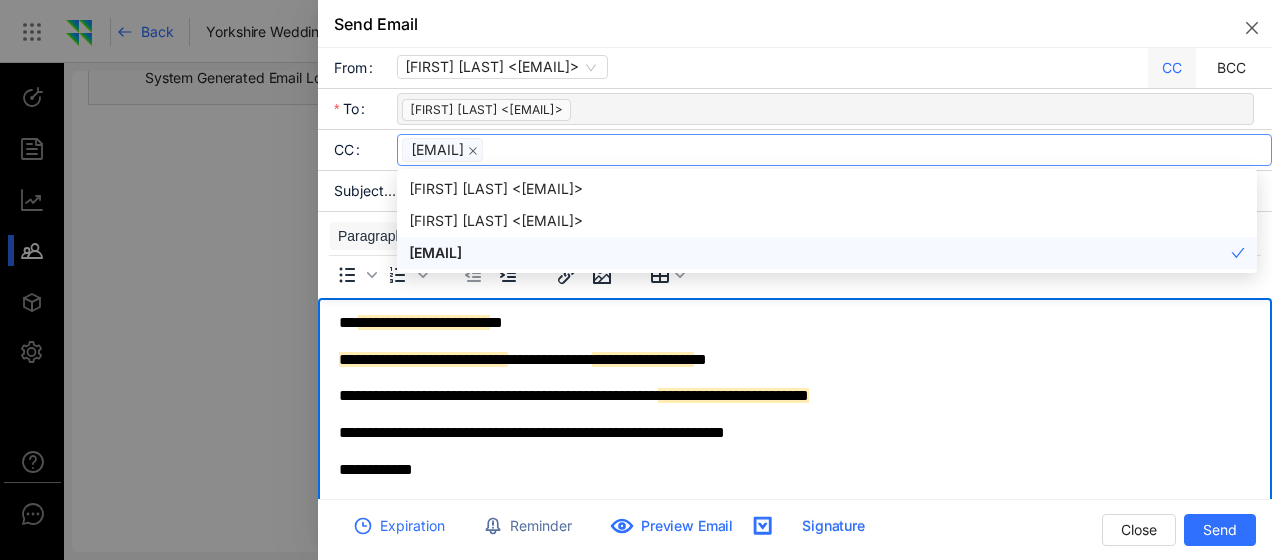 click on "**********" at bounding box center (801, 472) 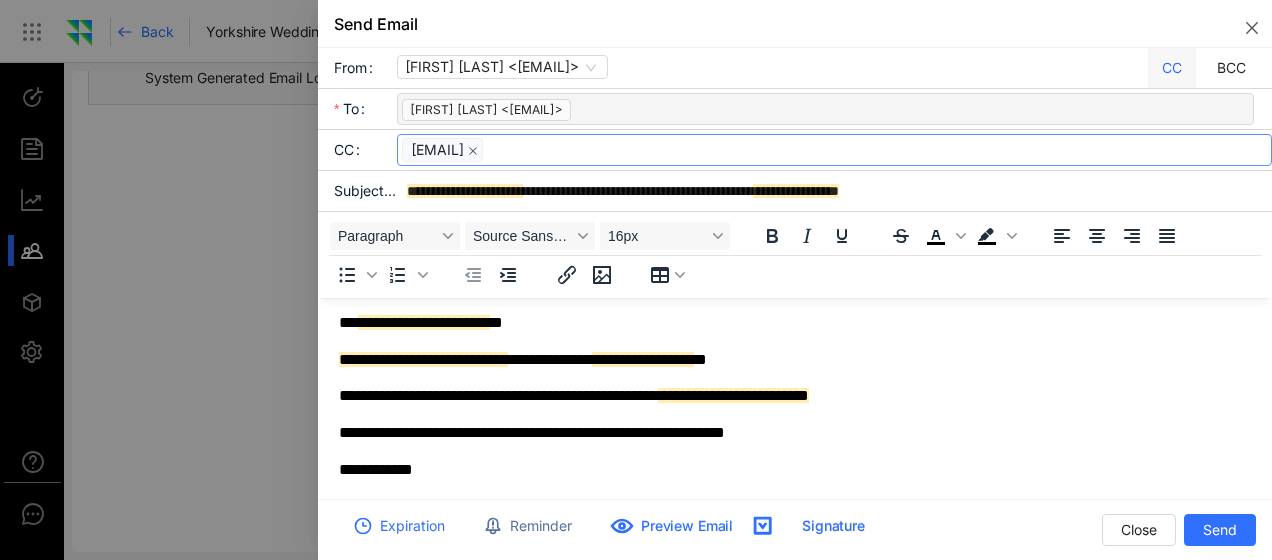 click on "Preview Email" at bounding box center (671, 526) 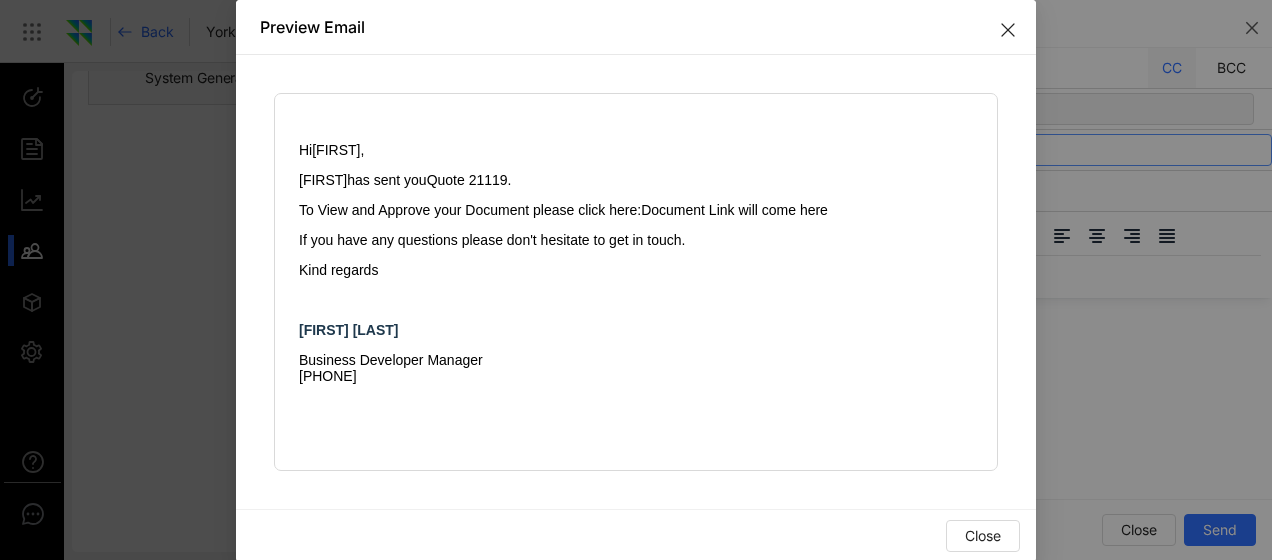 scroll, scrollTop: 0, scrollLeft: 0, axis: both 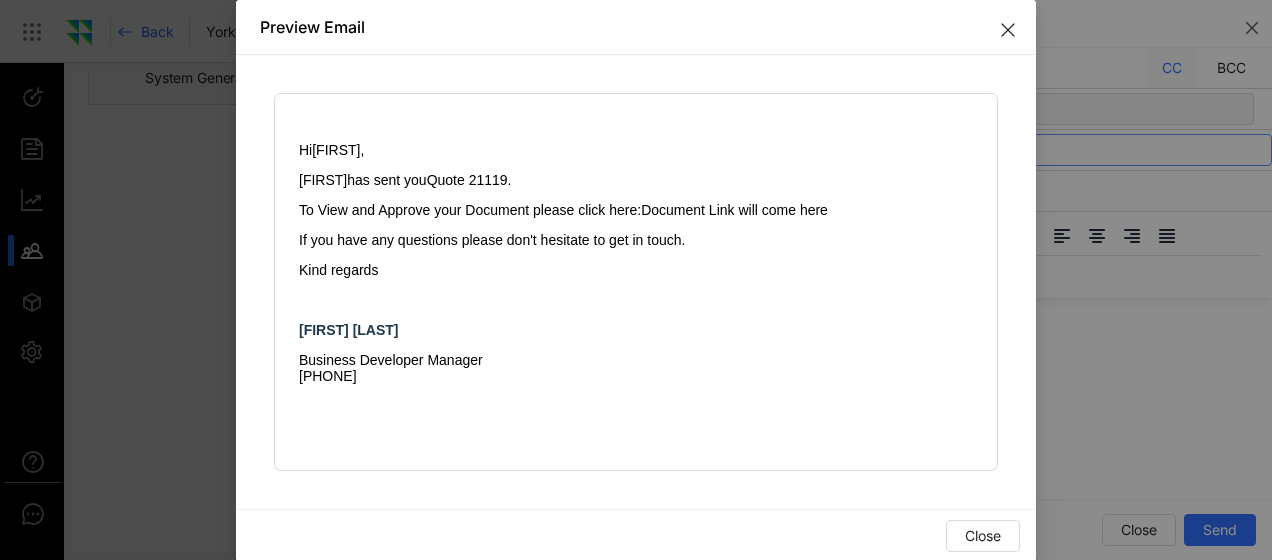 click on "To View and Approve your Document please click here:  Document Link will come here" at bounding box center (636, 210) 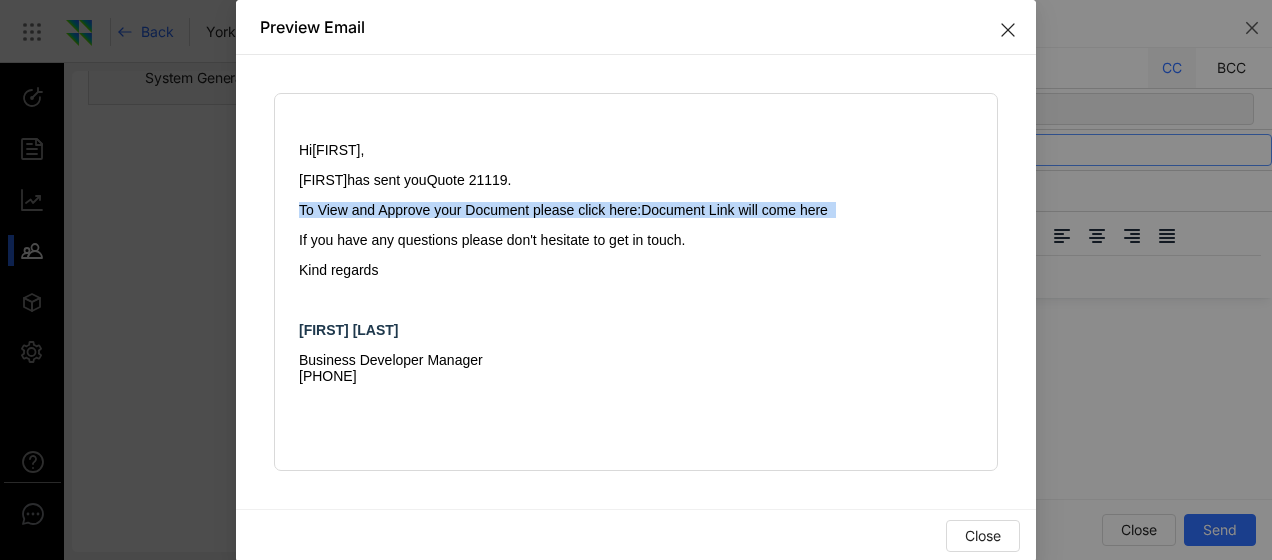 click on "To View and Approve your Document please click here:  Document Link will come here" at bounding box center [636, 210] 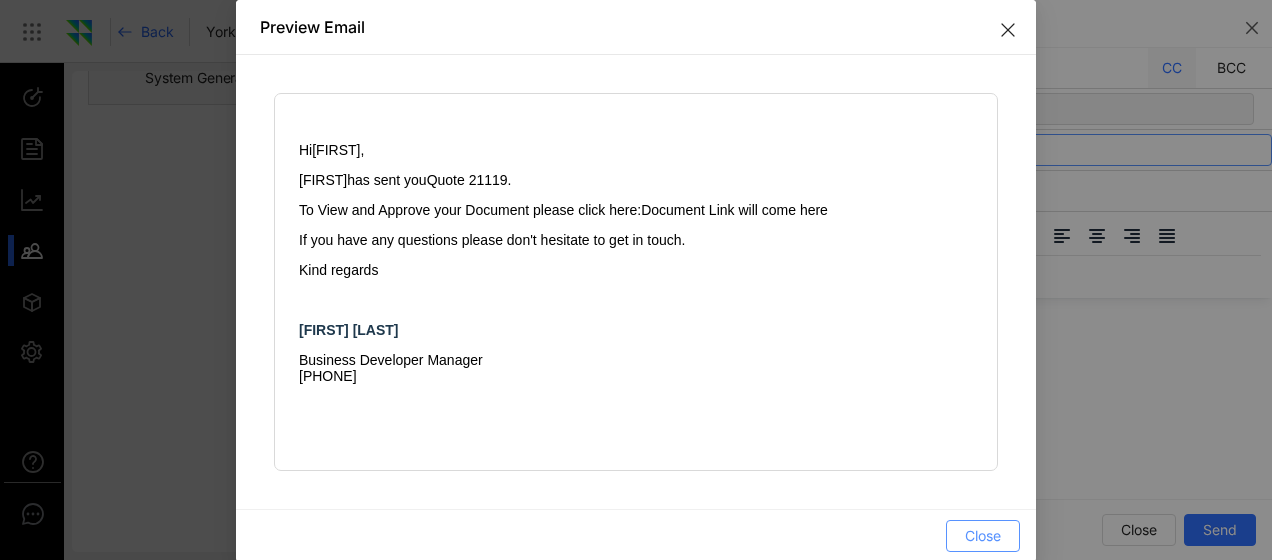 click on "Close" at bounding box center [983, 536] 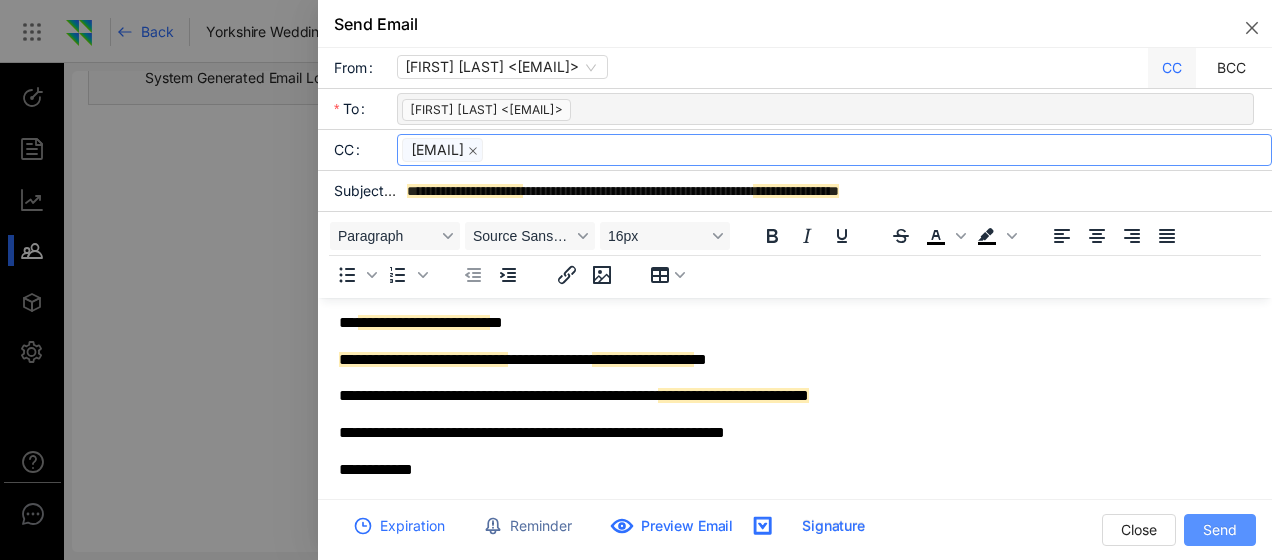 click on "Send" at bounding box center [1220, 530] 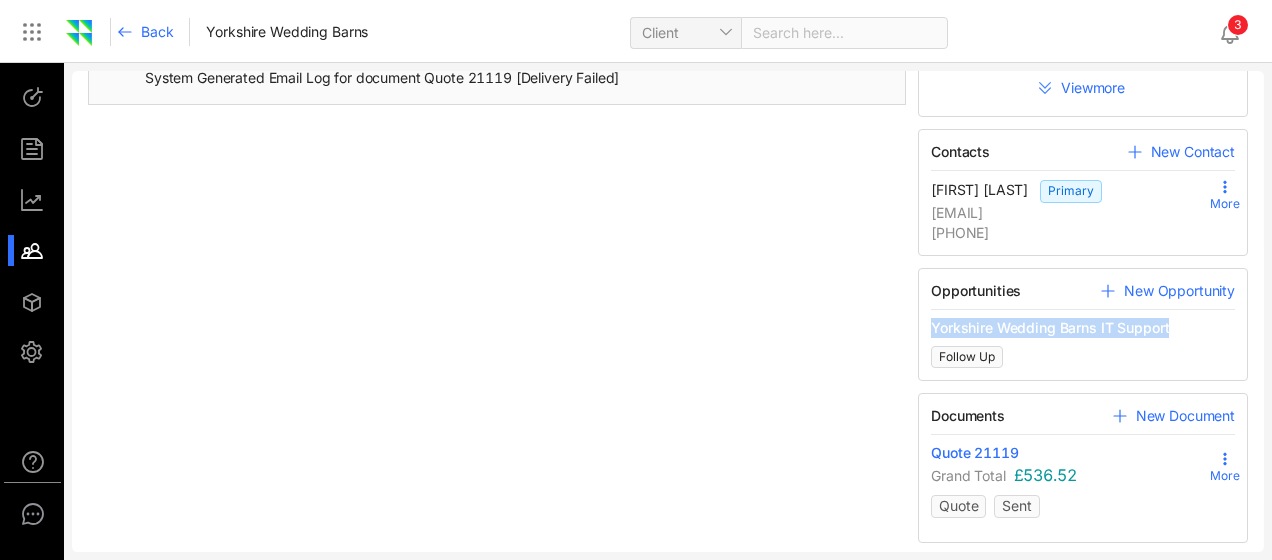 drag, startPoint x: 1248, startPoint y: 354, endPoint x: 1242, endPoint y: 269, distance: 85.2115 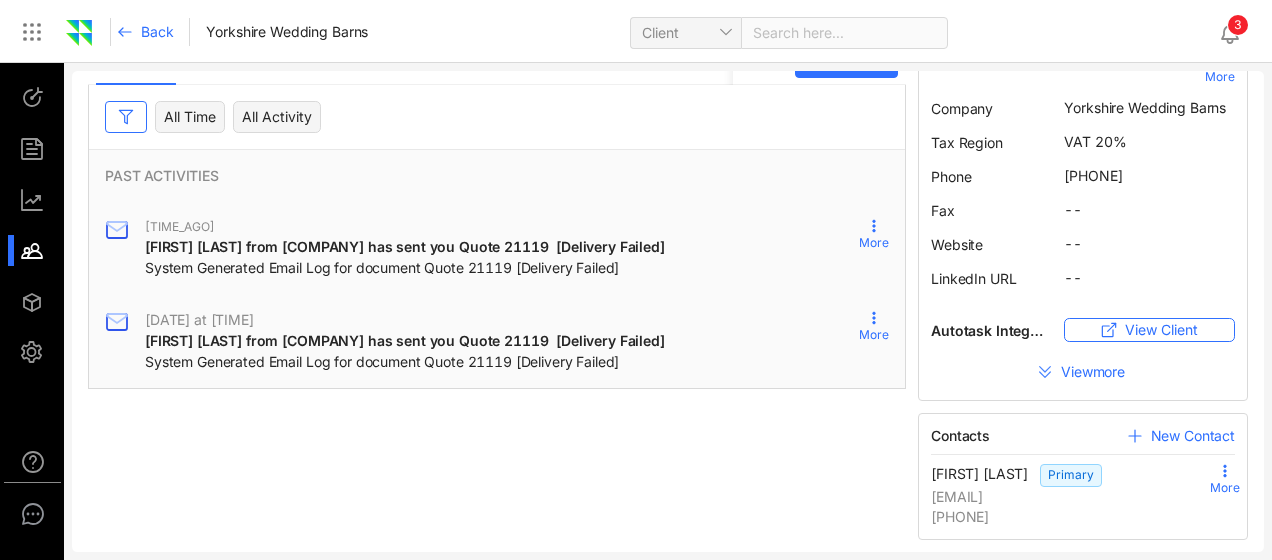 scroll, scrollTop: 0, scrollLeft: 0, axis: both 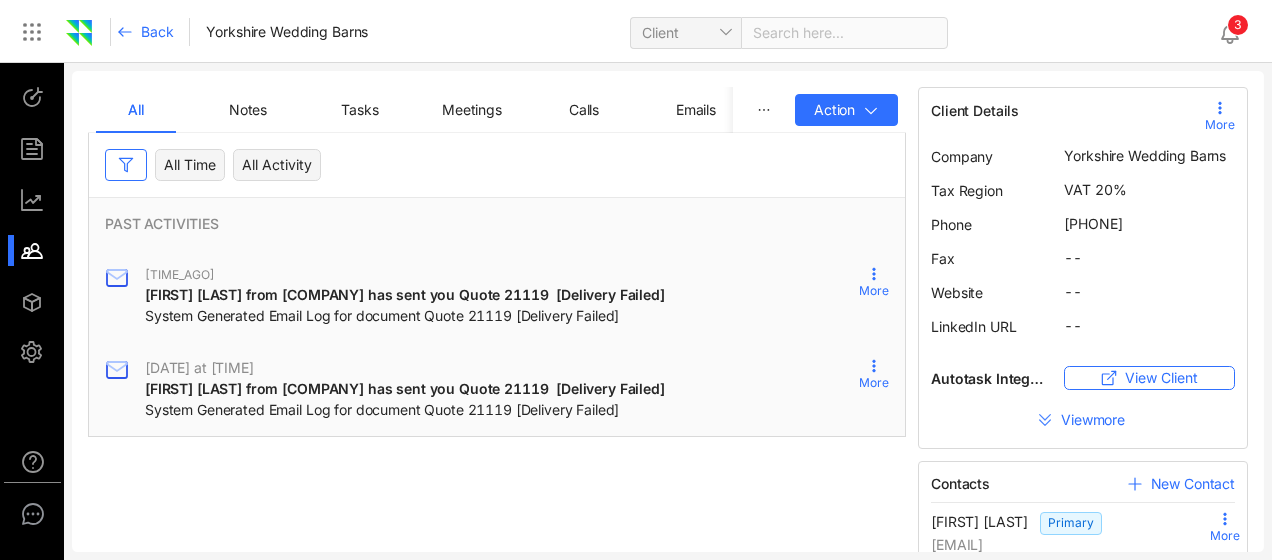 click on "Back Yorkshire Wedding Barns Client Search here... 3" at bounding box center (636, 32) 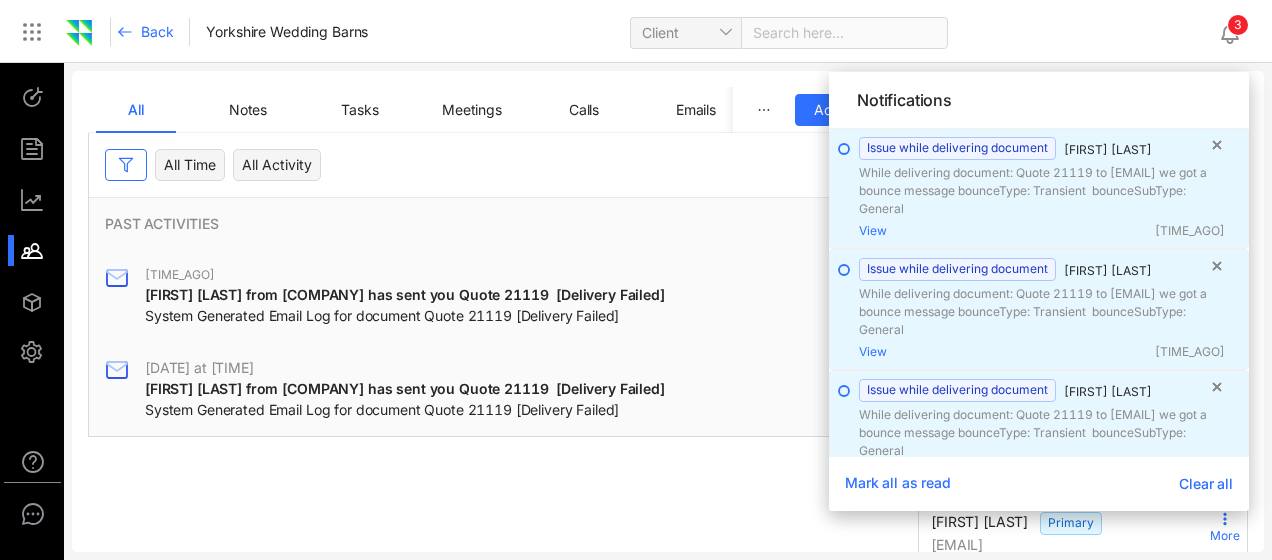 click on "Clear all" at bounding box center [1206, 483] 